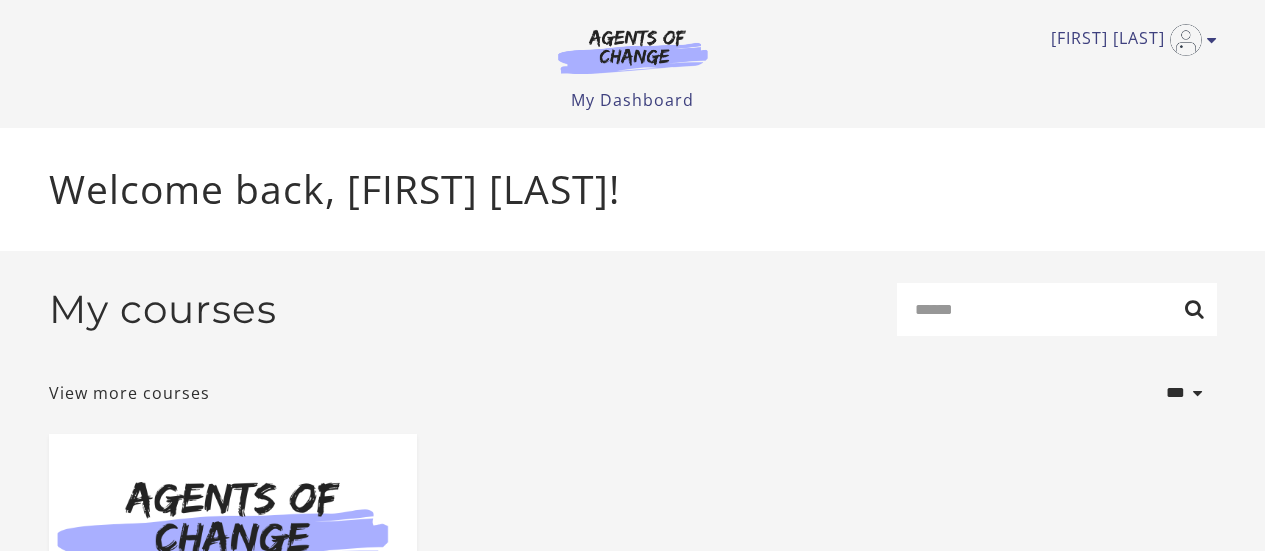 scroll, scrollTop: 0, scrollLeft: 0, axis: both 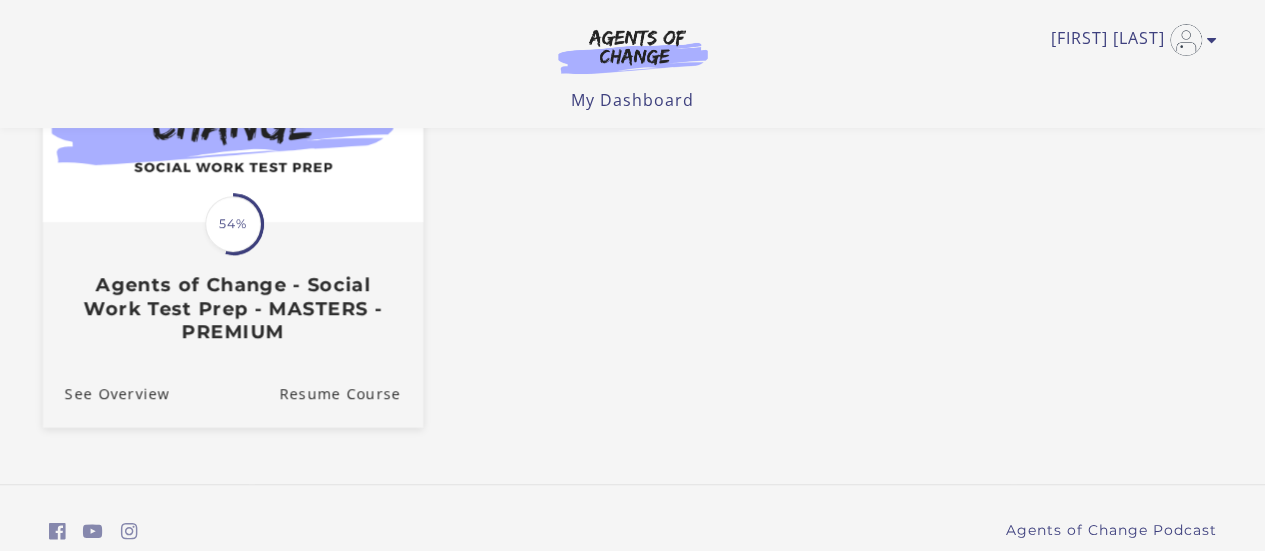 click on "54%" at bounding box center (233, 224) 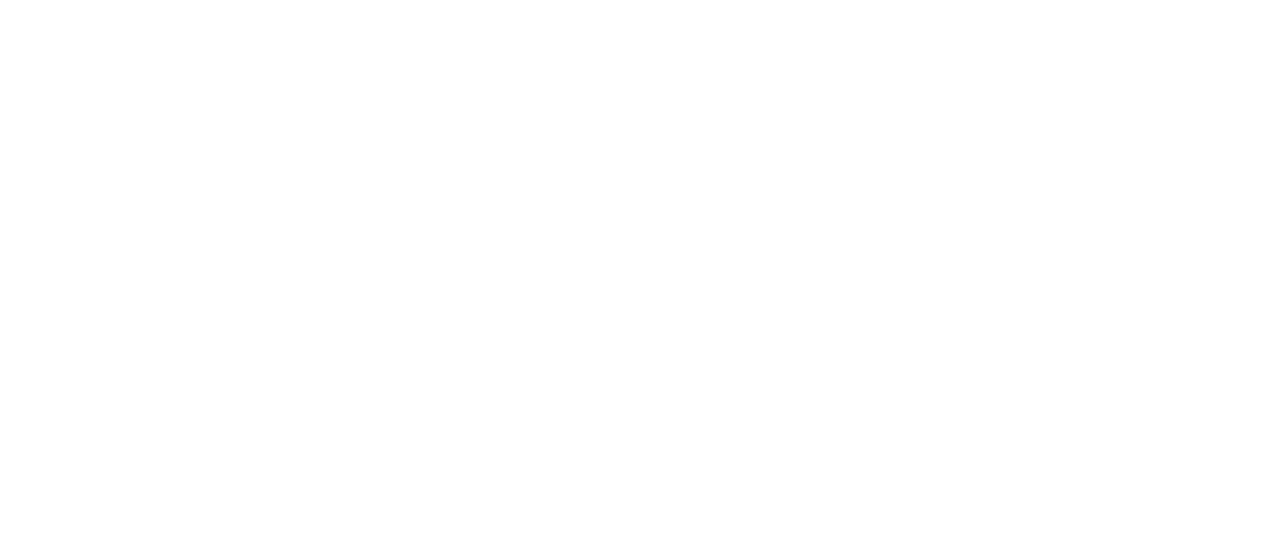 scroll, scrollTop: 0, scrollLeft: 0, axis: both 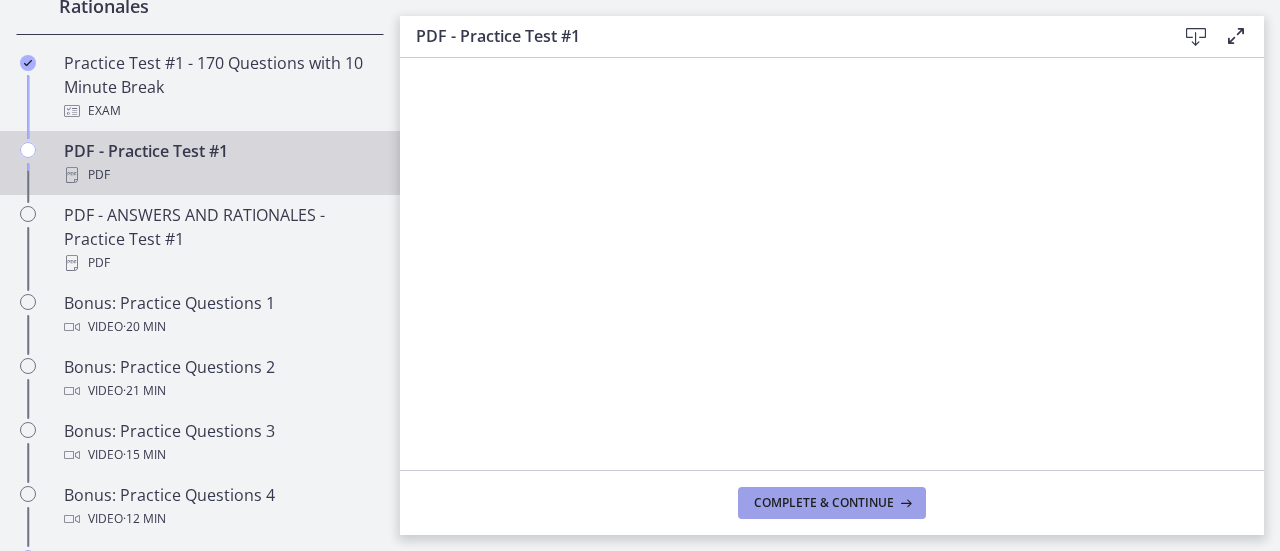 click on "Complete & continue" at bounding box center [824, 503] 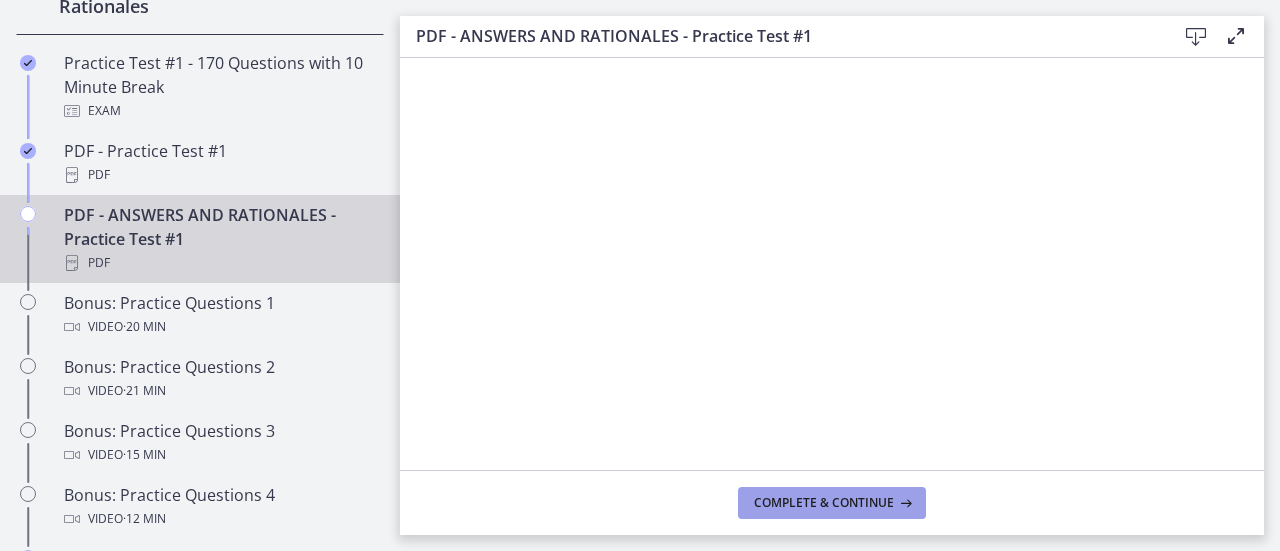 click on "Complete & continue" at bounding box center [824, 503] 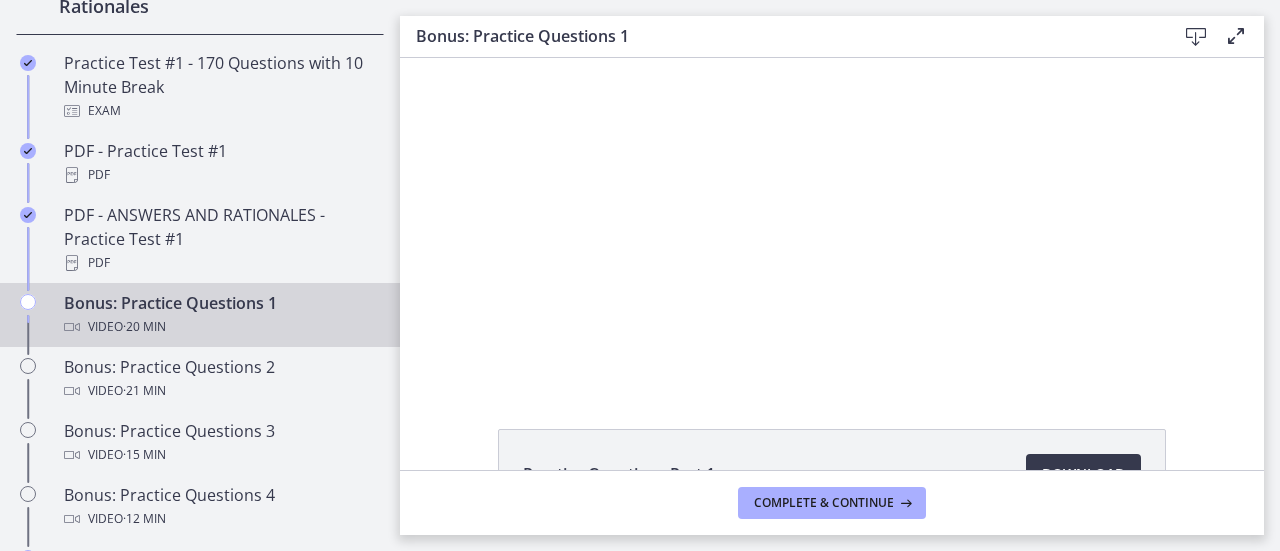 scroll, scrollTop: 0, scrollLeft: 0, axis: both 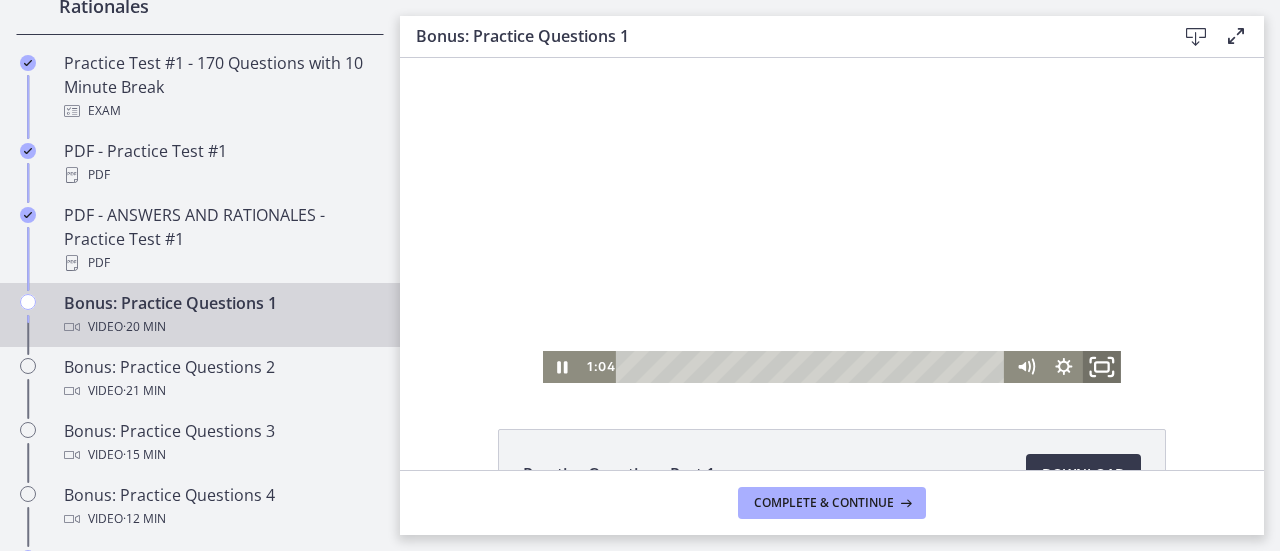 click 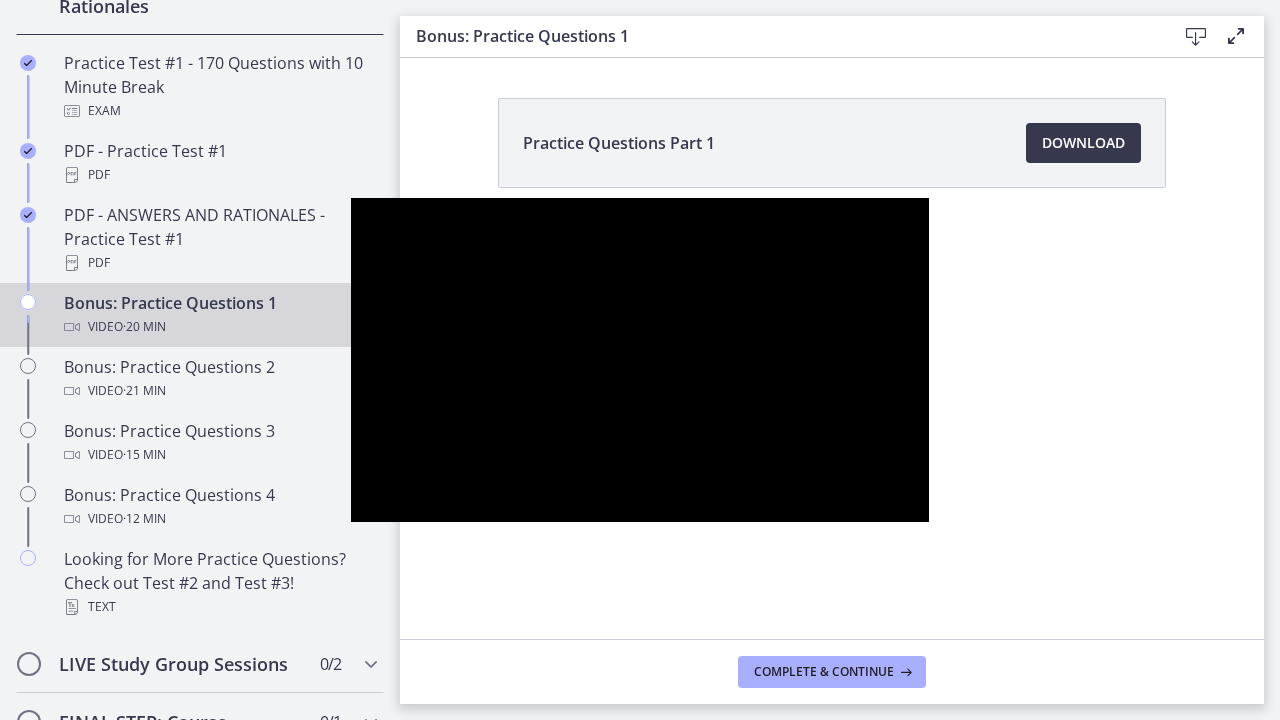 click at bounding box center [640, 360] 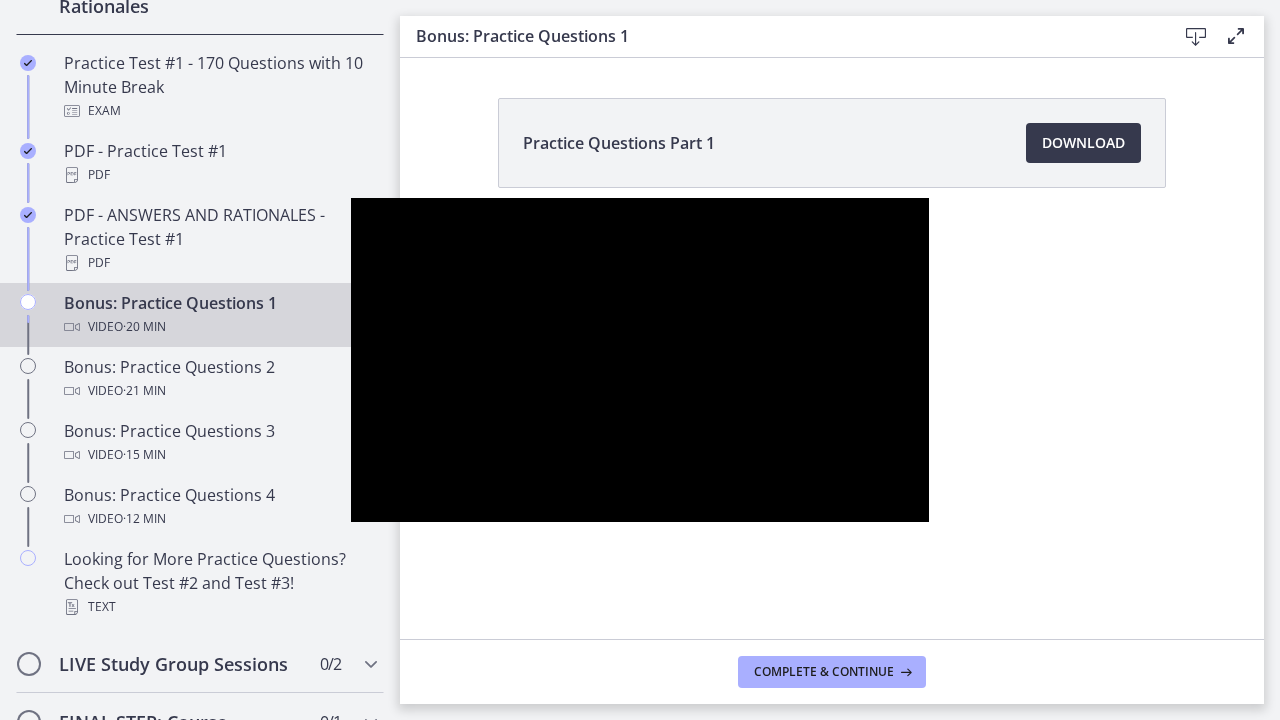 click at bounding box center [640, 360] 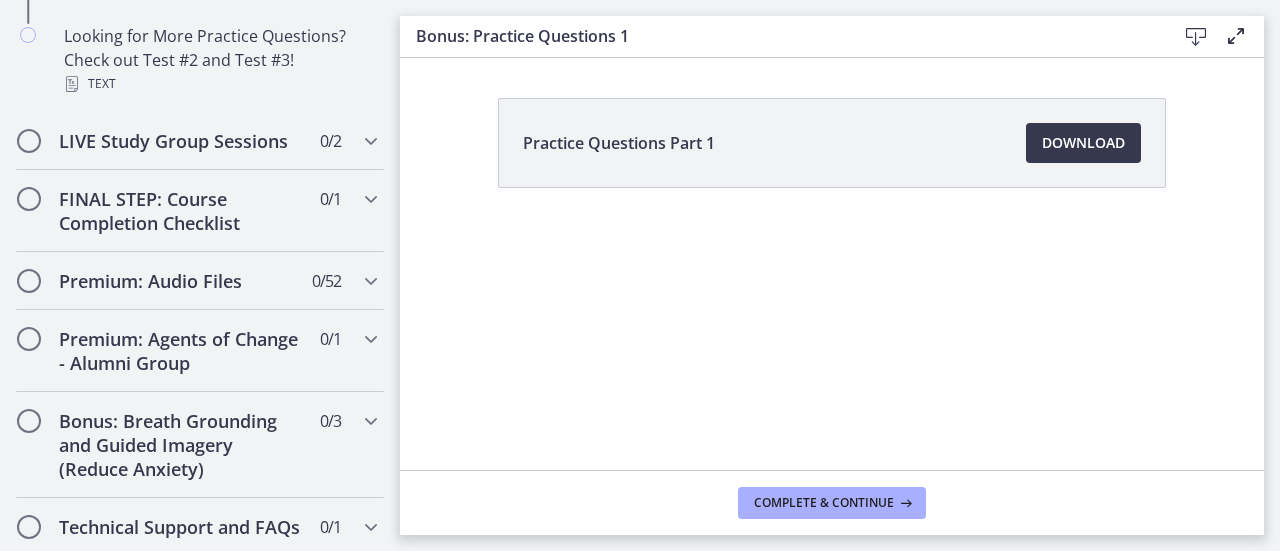 scroll, scrollTop: 1630, scrollLeft: 0, axis: vertical 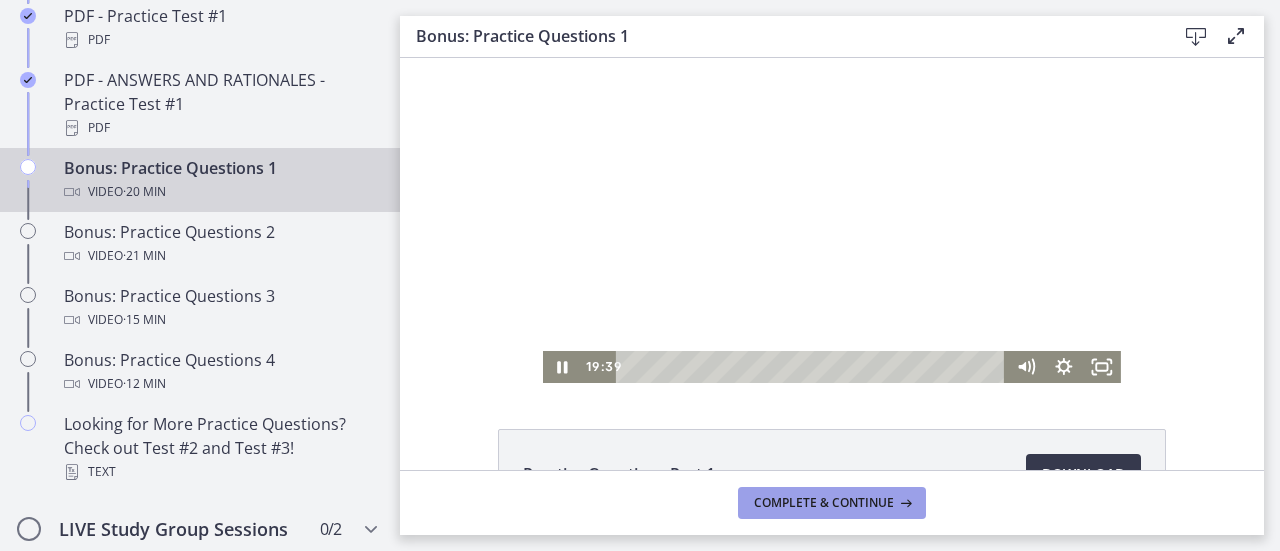 click on "Complete & continue" at bounding box center [824, 503] 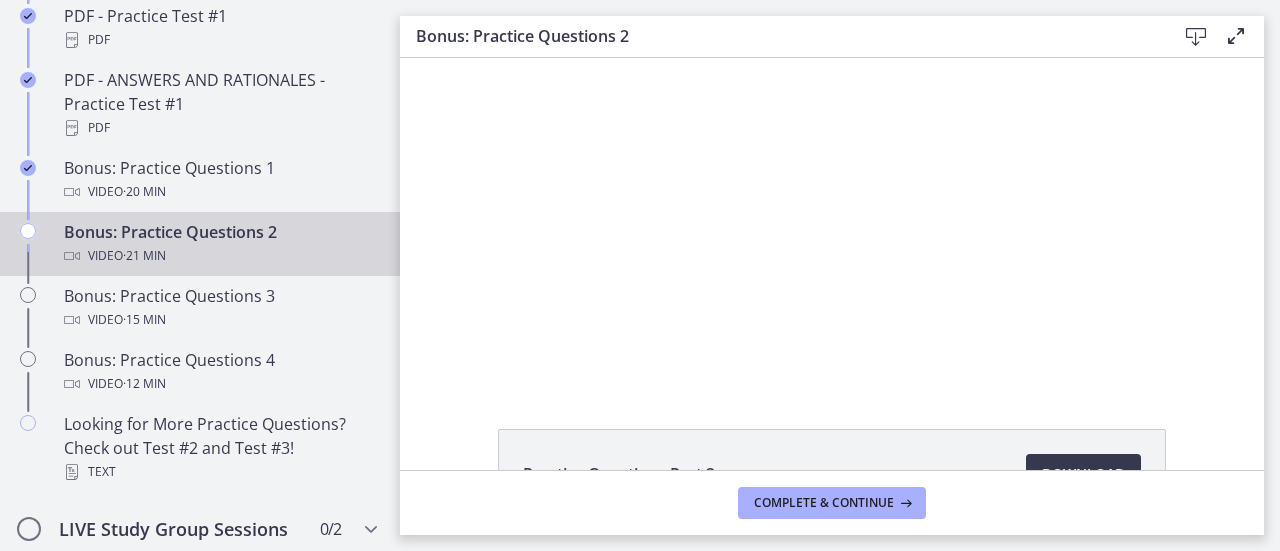 scroll, scrollTop: 0, scrollLeft: 0, axis: both 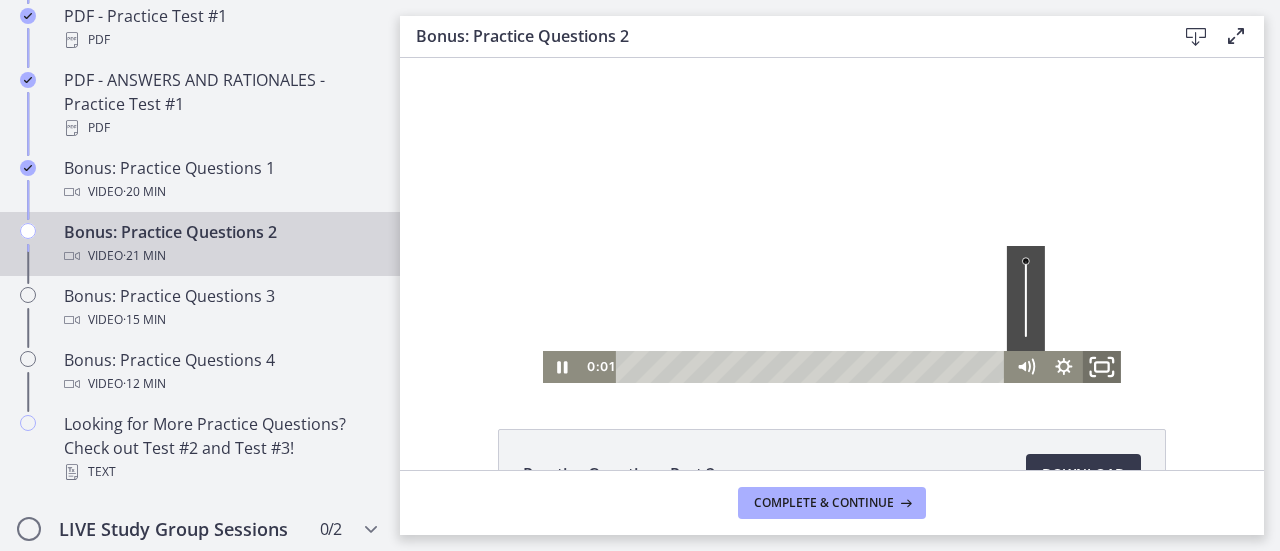 click 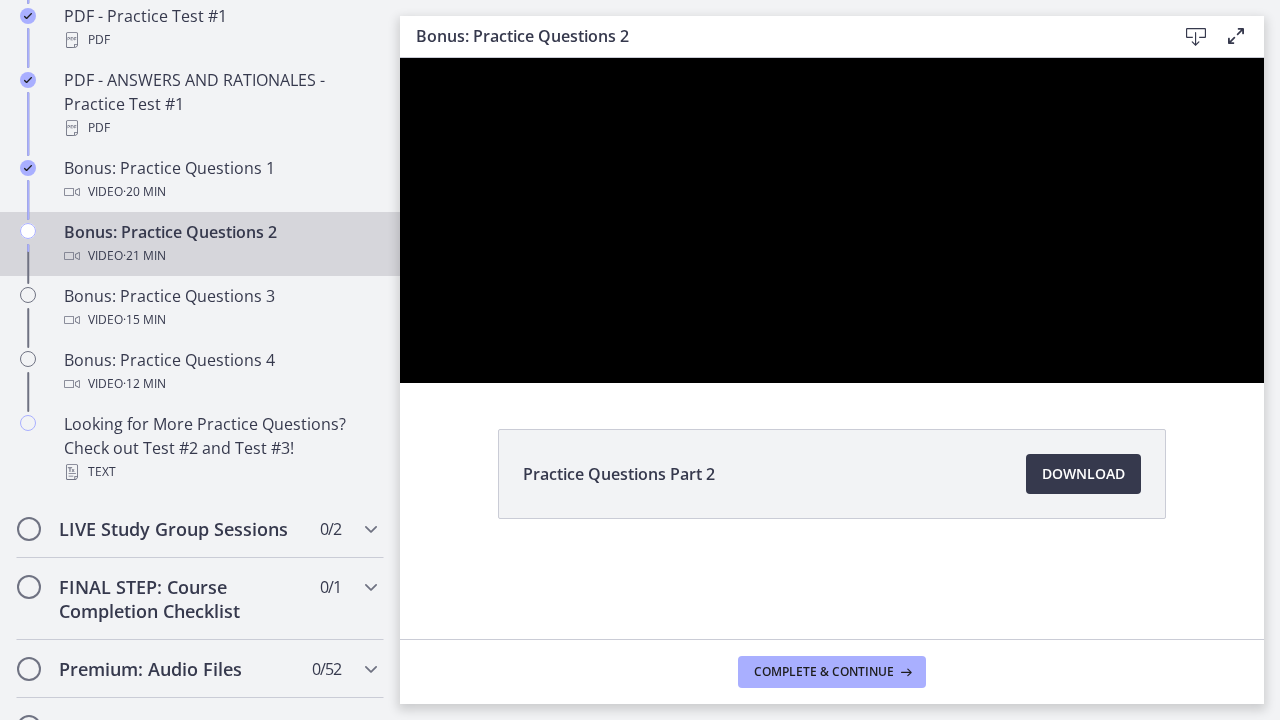 click at bounding box center [832, 220] 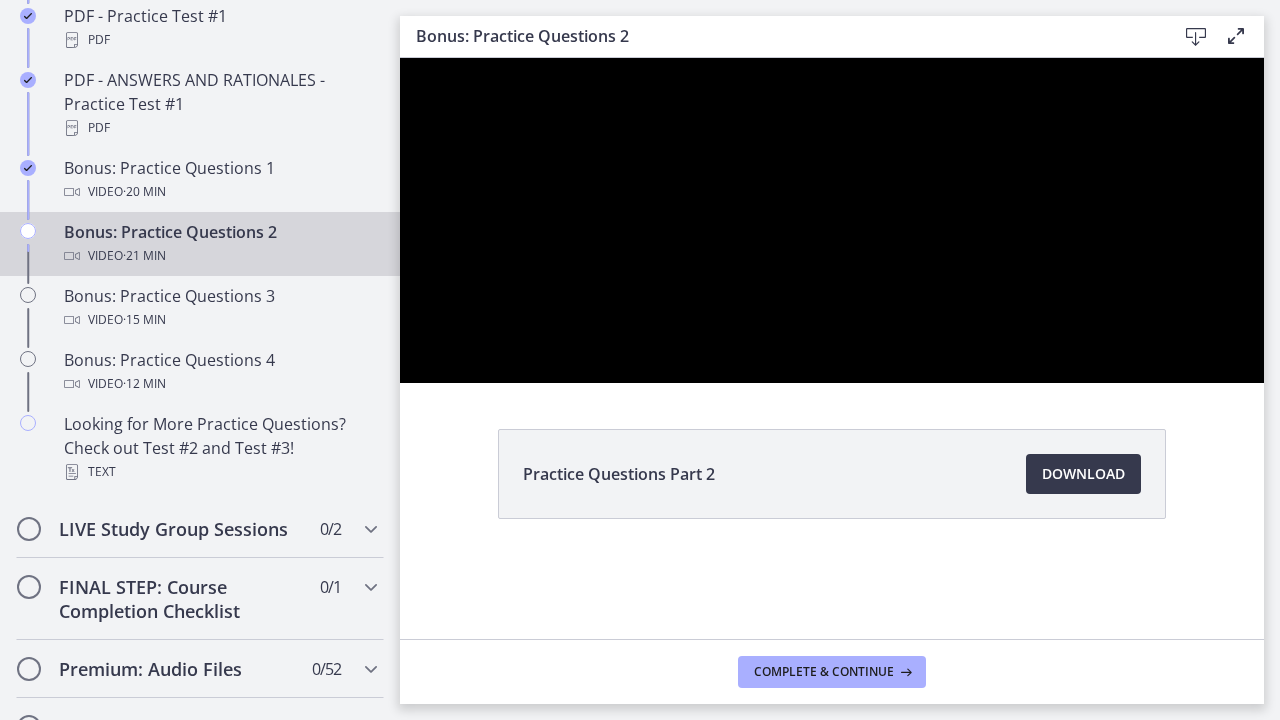 click at bounding box center [832, 220] 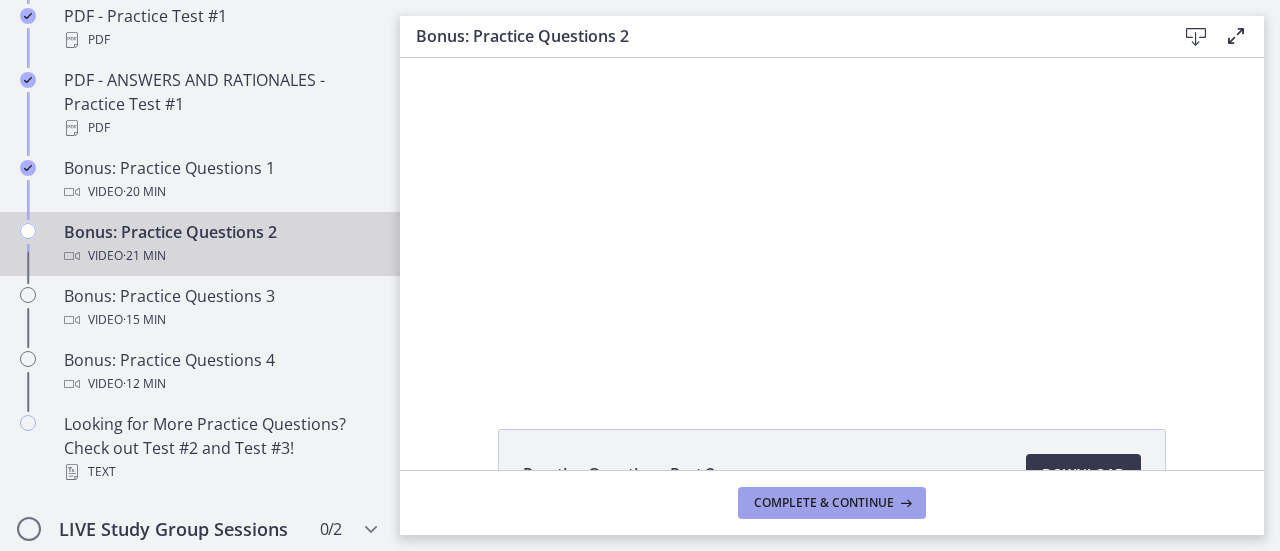 click on "Complete & continue" at bounding box center [824, 503] 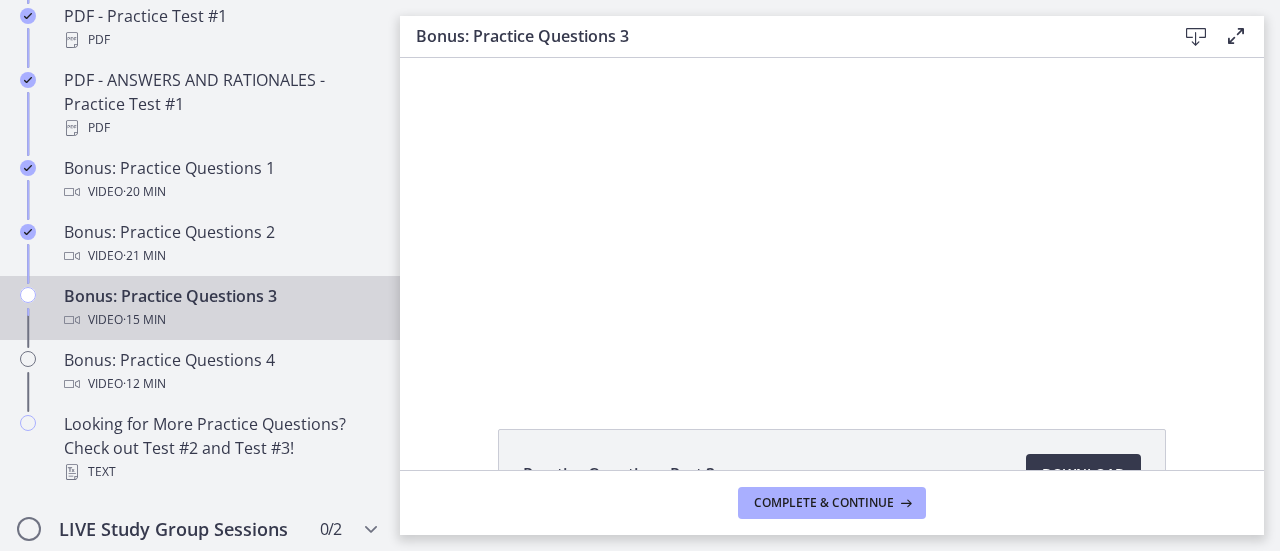 scroll, scrollTop: 0, scrollLeft: 0, axis: both 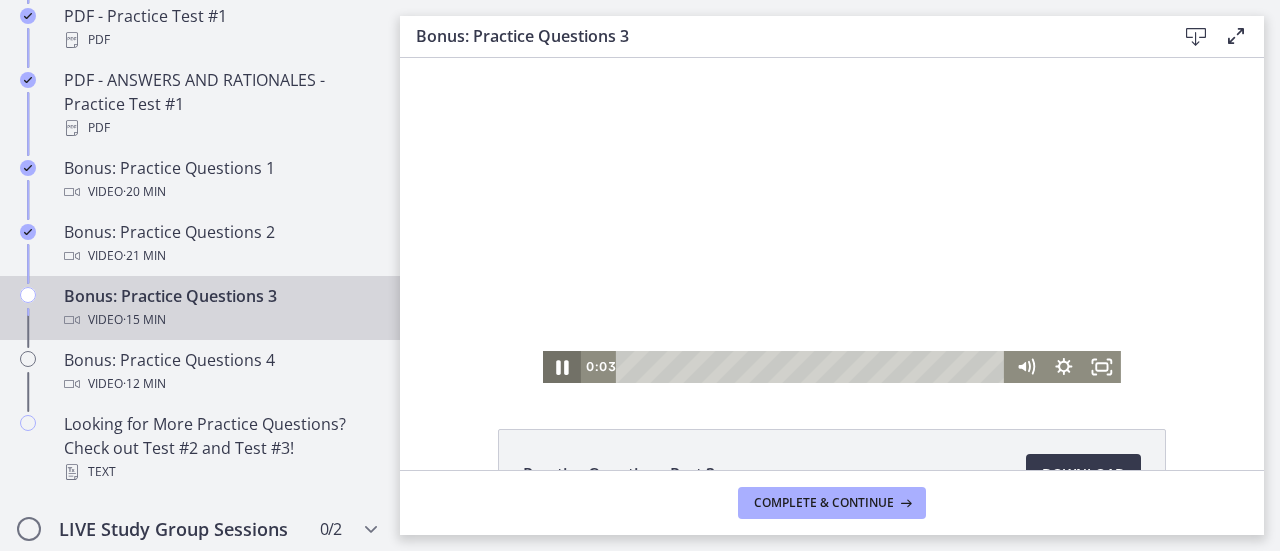 click 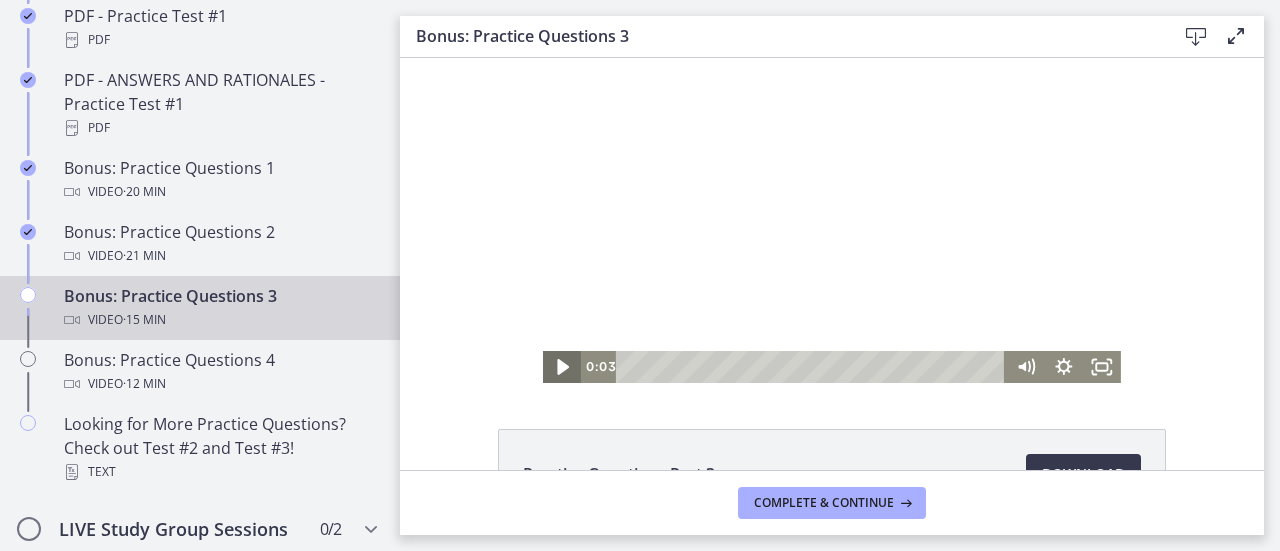 click 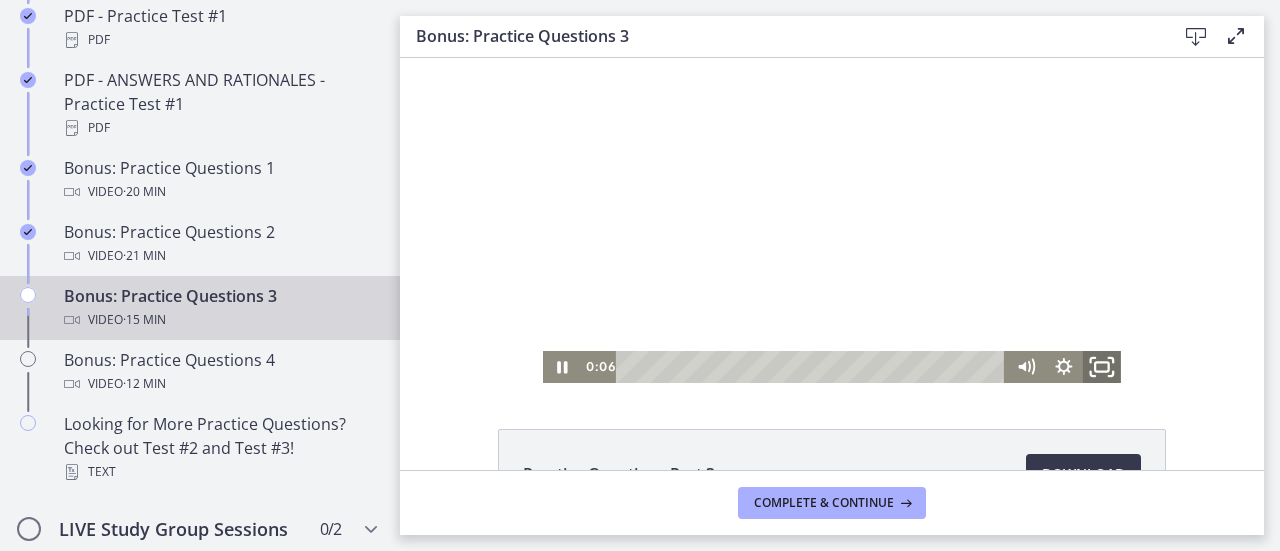 click 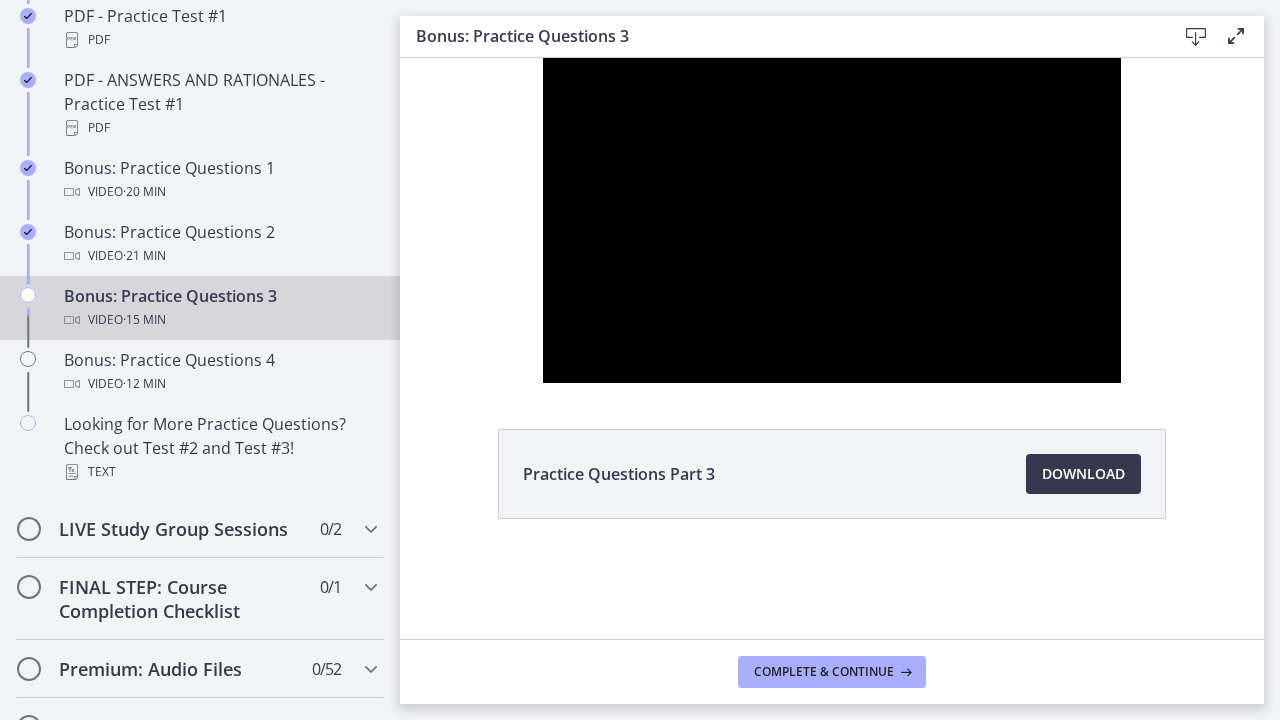 type 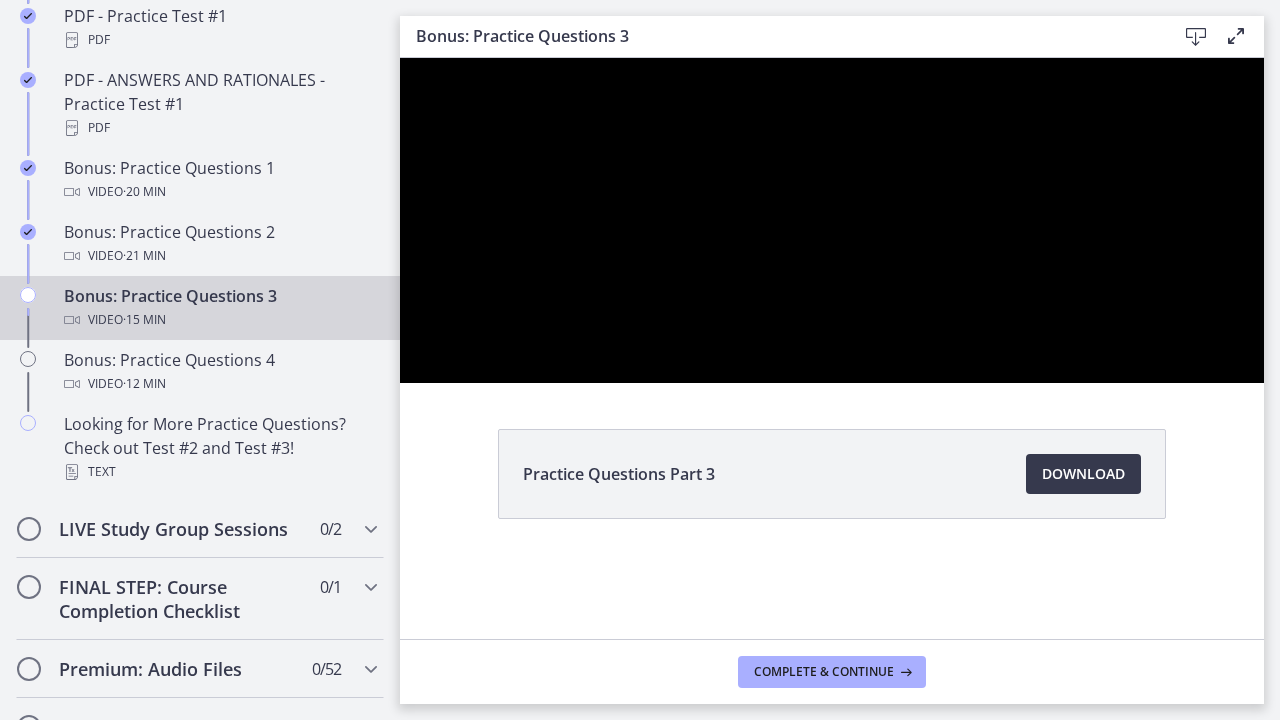 click at bounding box center (832, 220) 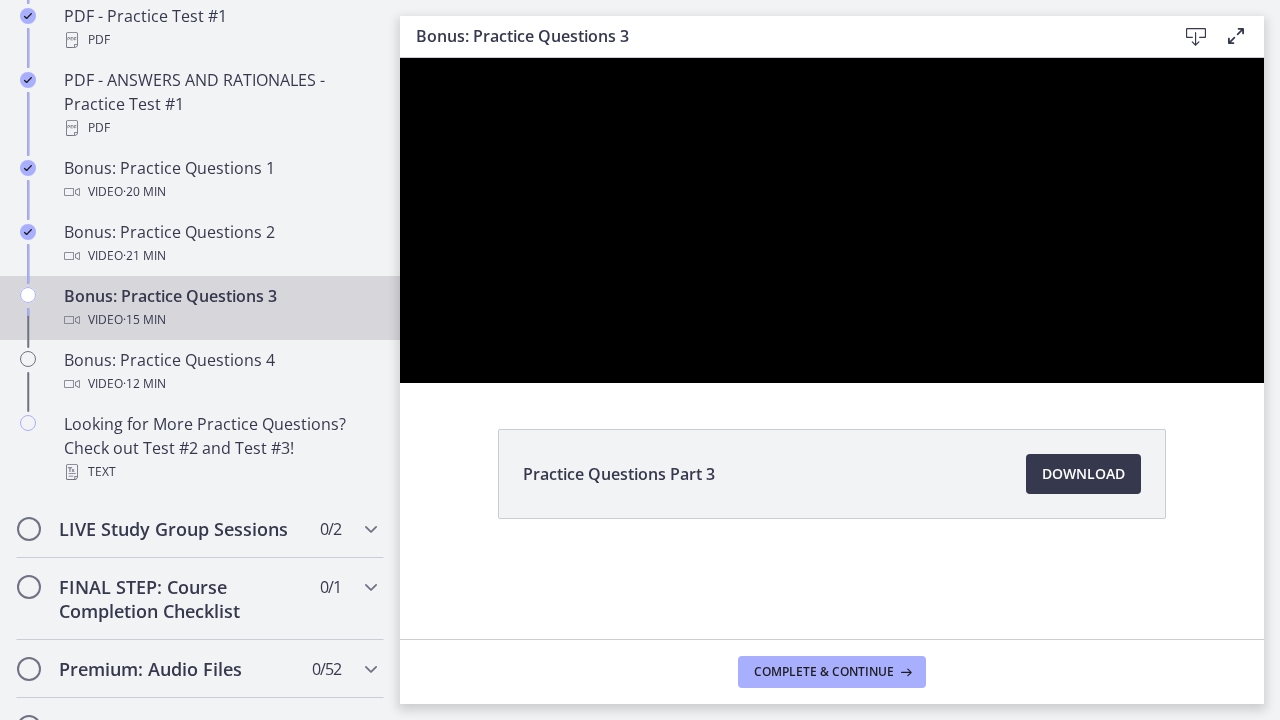 click at bounding box center (832, 220) 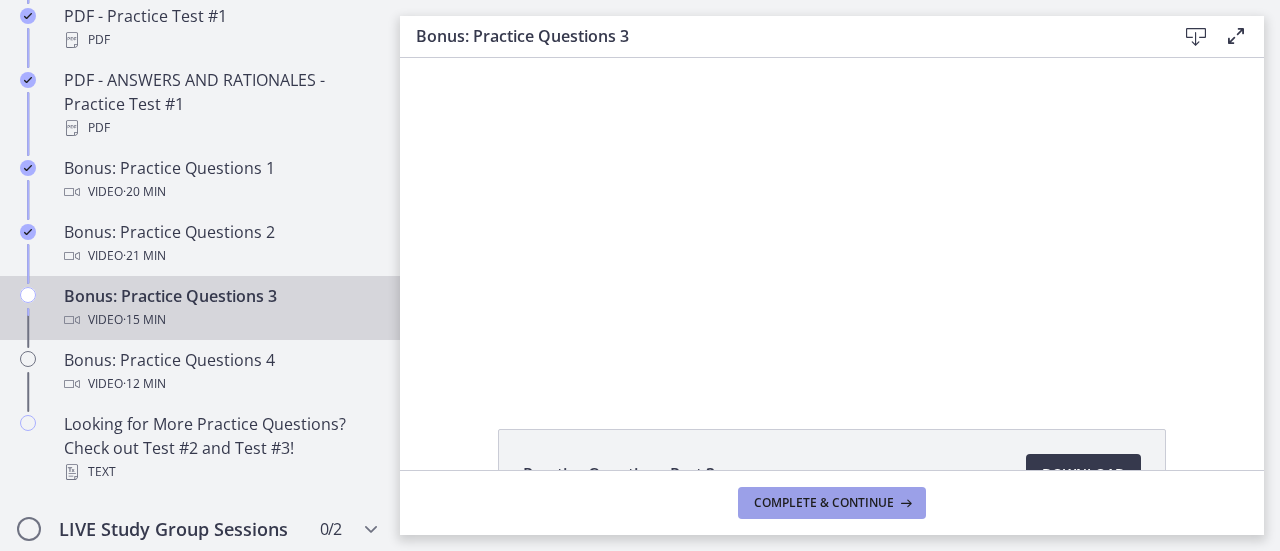 click on "Complete & continue" at bounding box center [832, 503] 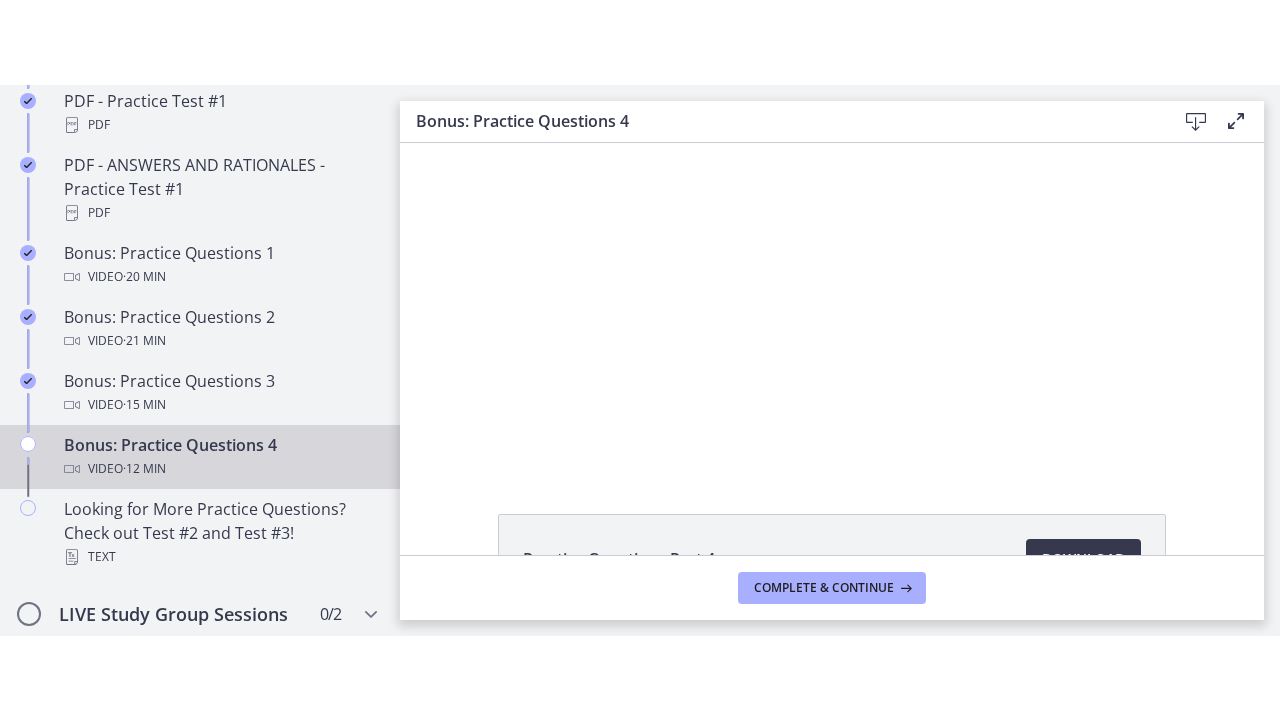 scroll, scrollTop: 0, scrollLeft: 0, axis: both 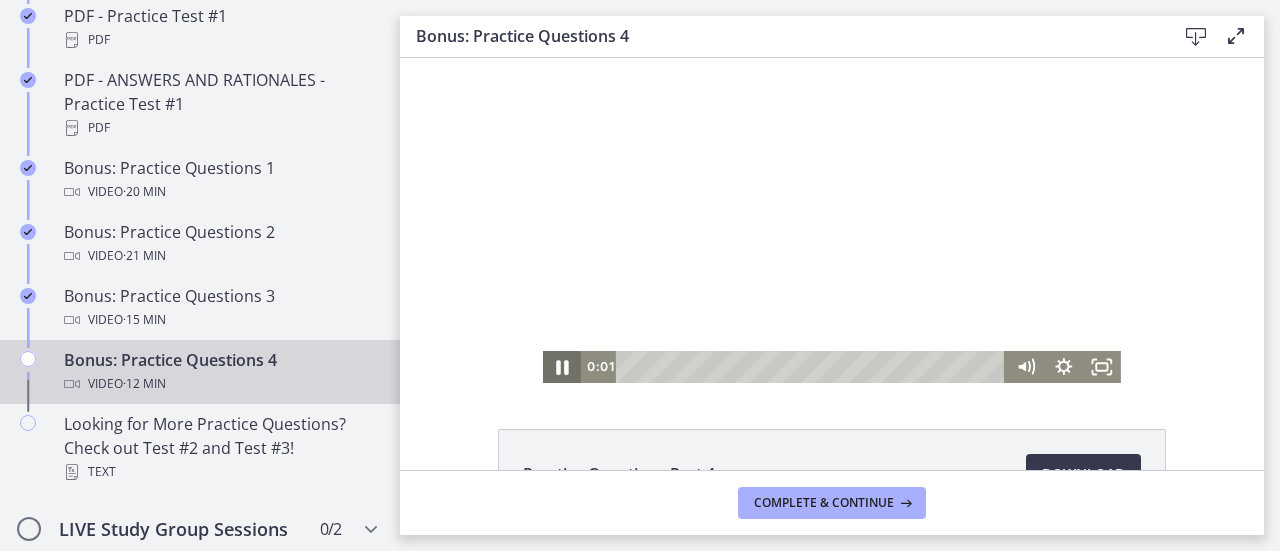 click 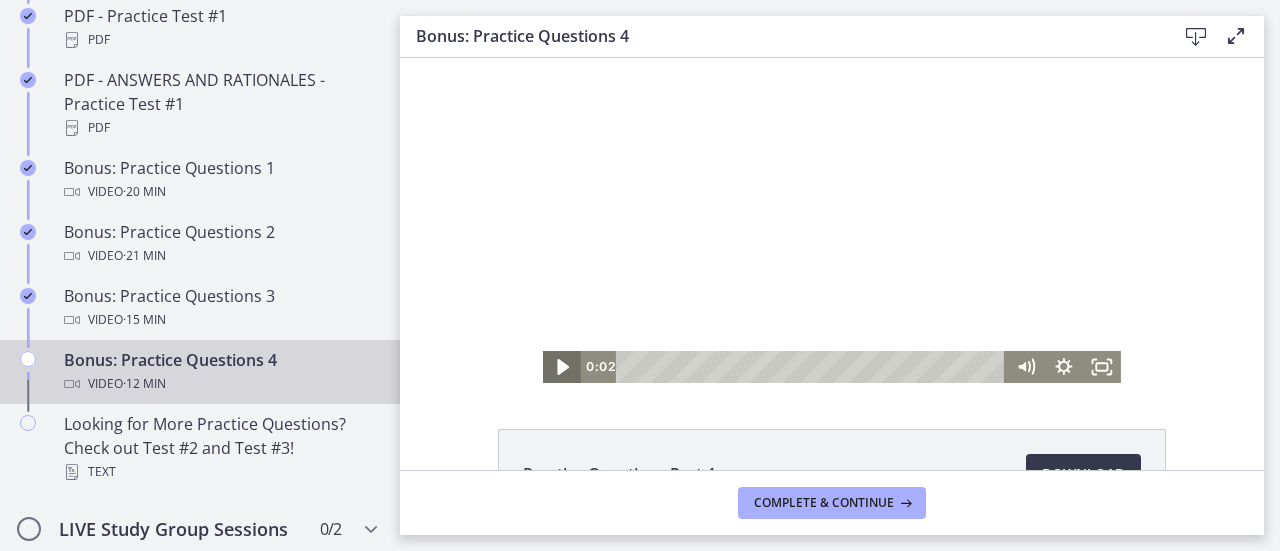 click 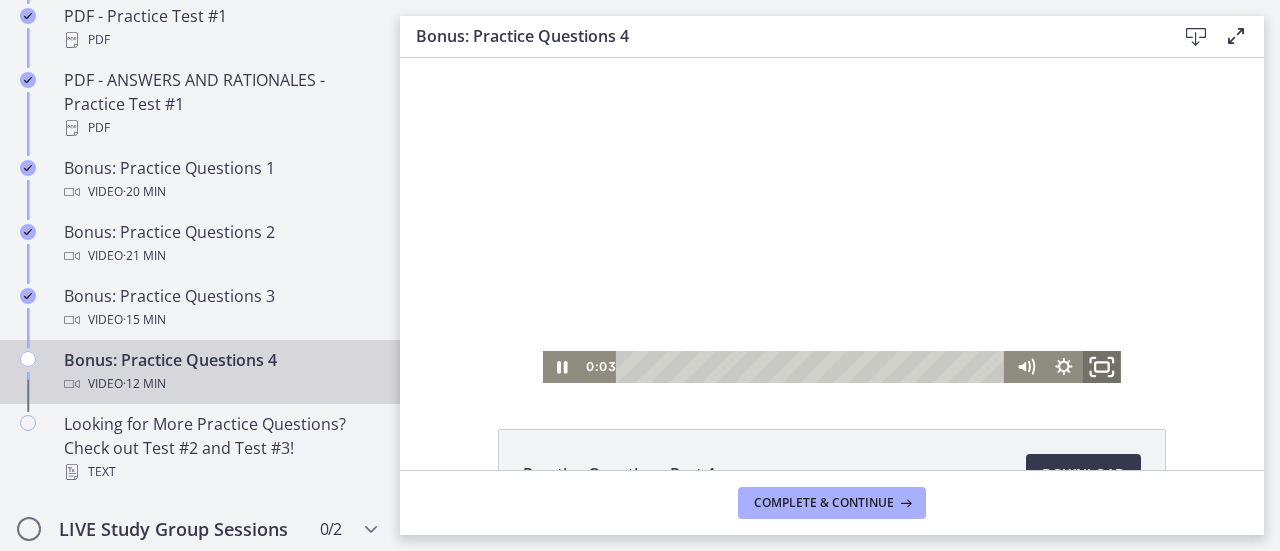 click 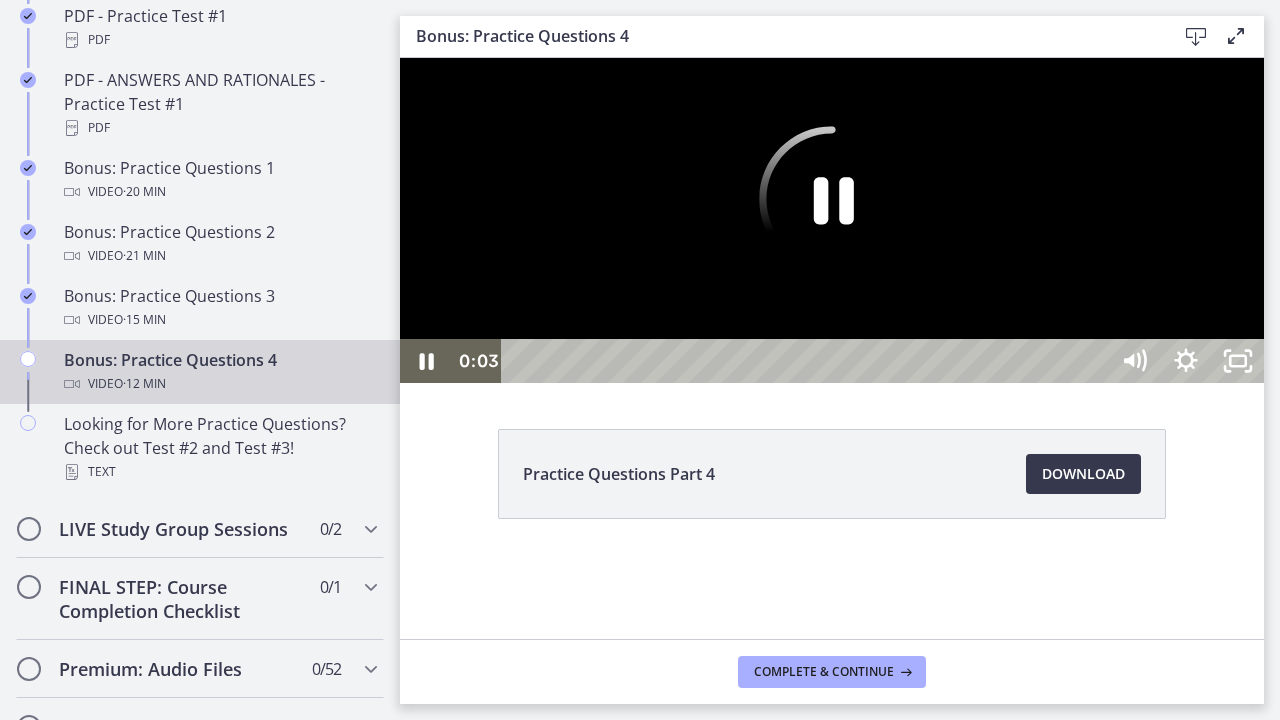 click at bounding box center (832, 220) 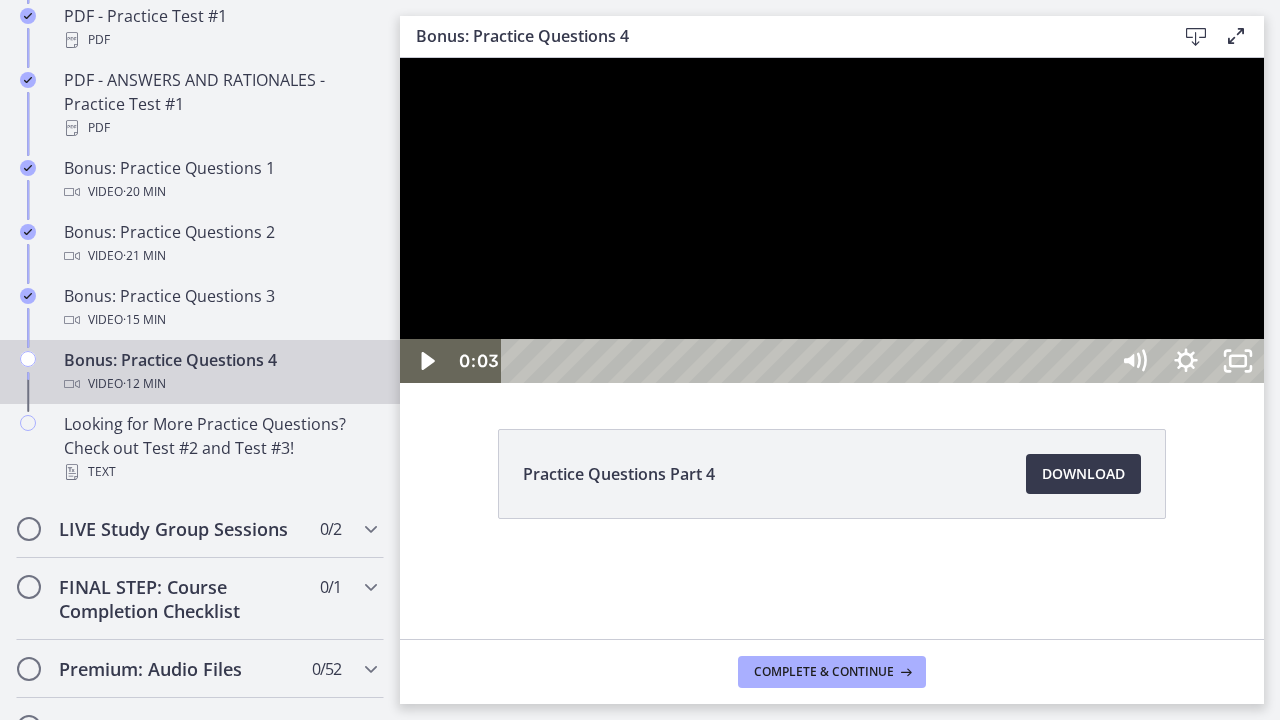 click at bounding box center (832, 220) 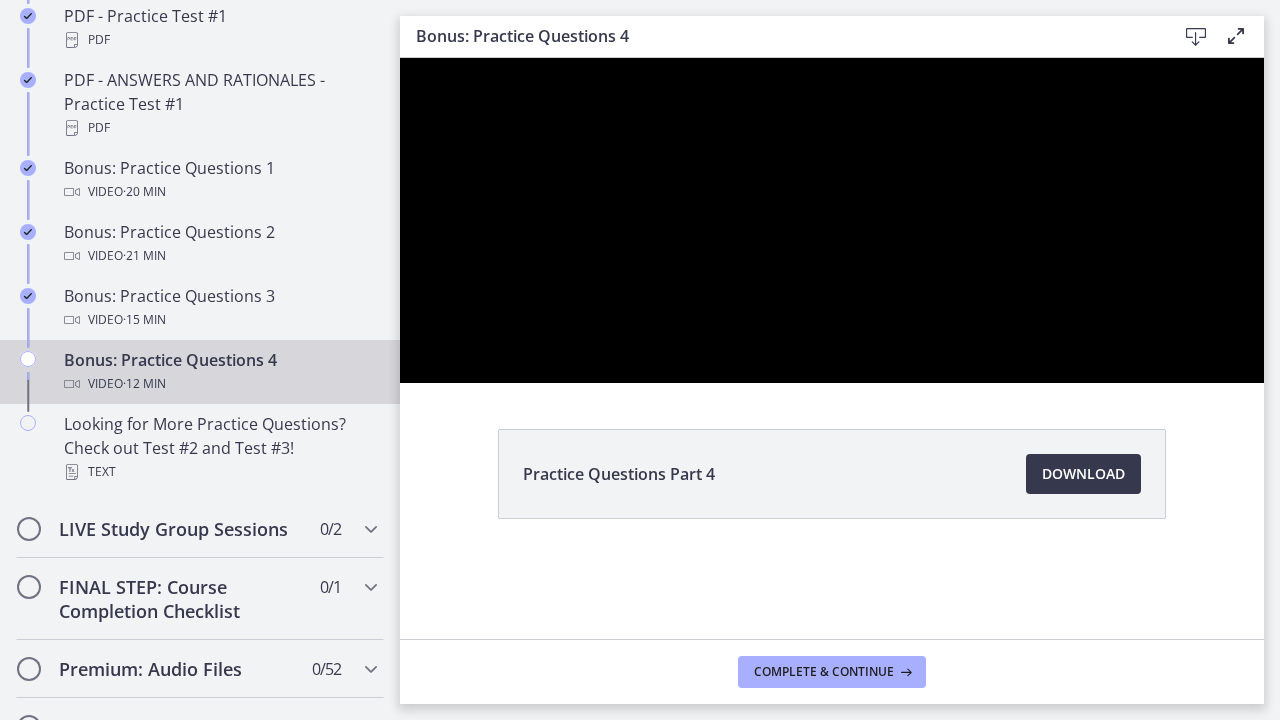 click at bounding box center [832, 220] 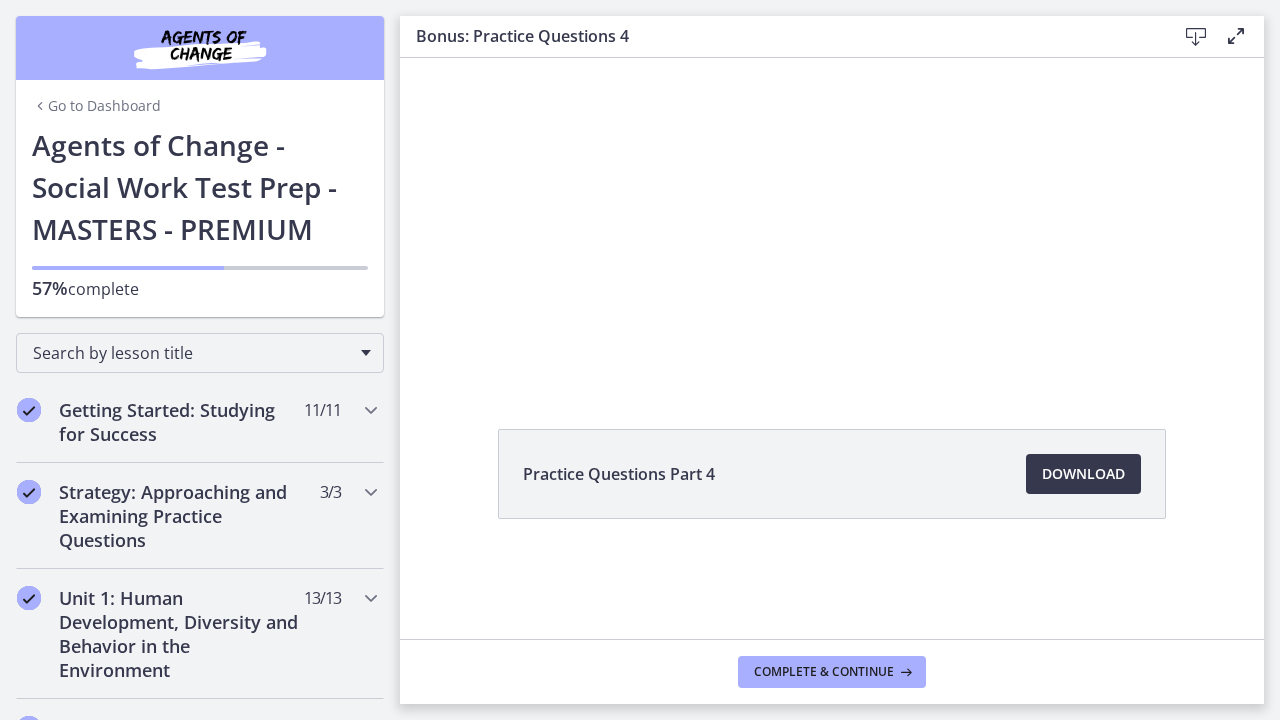 scroll, scrollTop: 0, scrollLeft: 0, axis: both 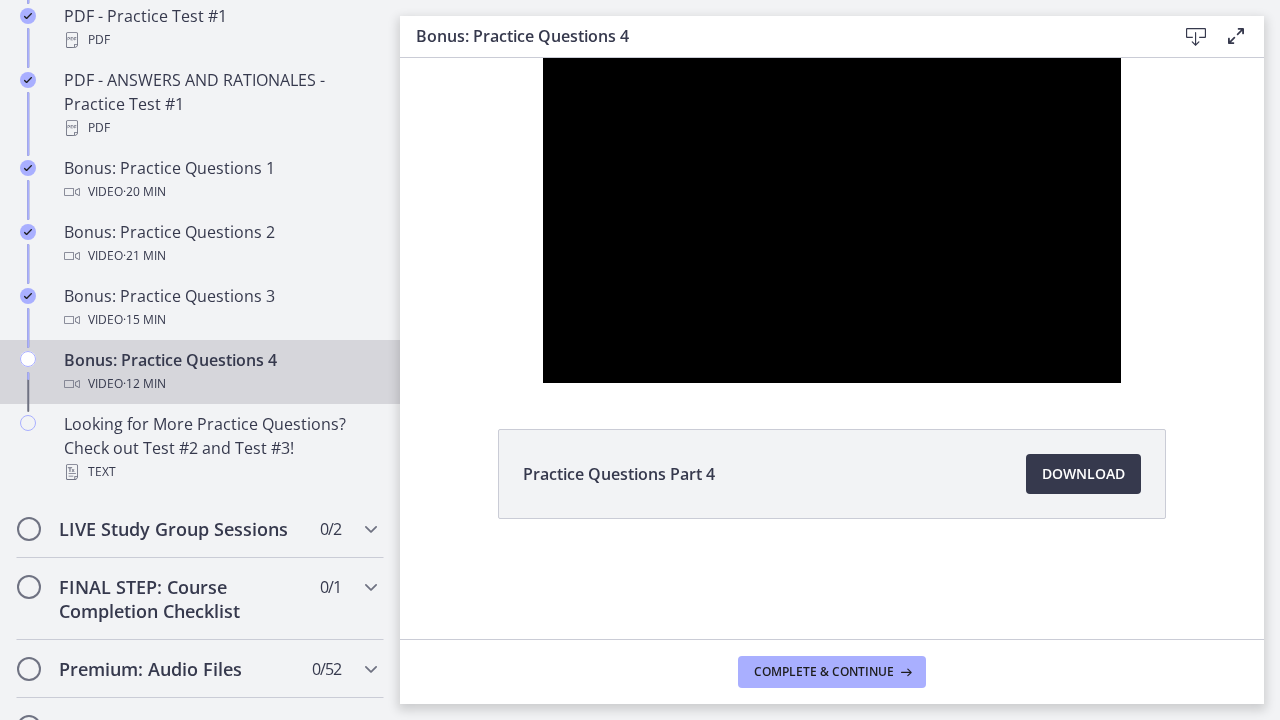 click at bounding box center [832, 220] 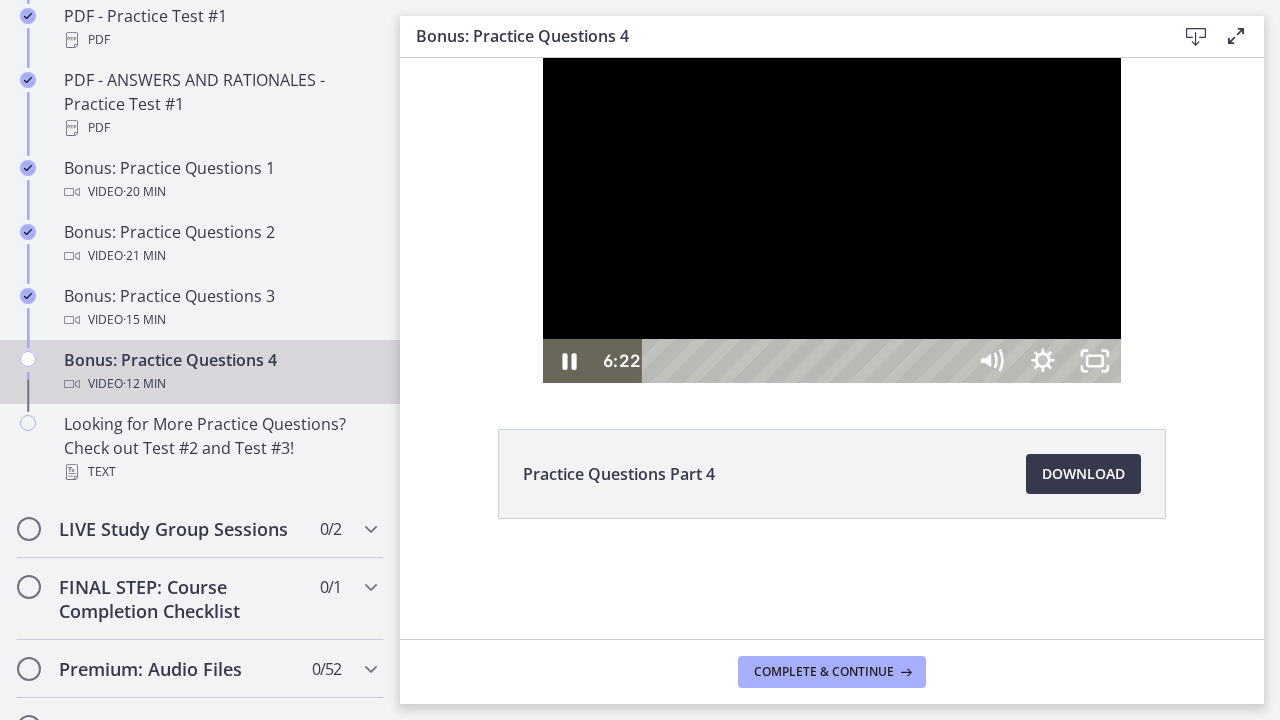 click at bounding box center [832, 220] 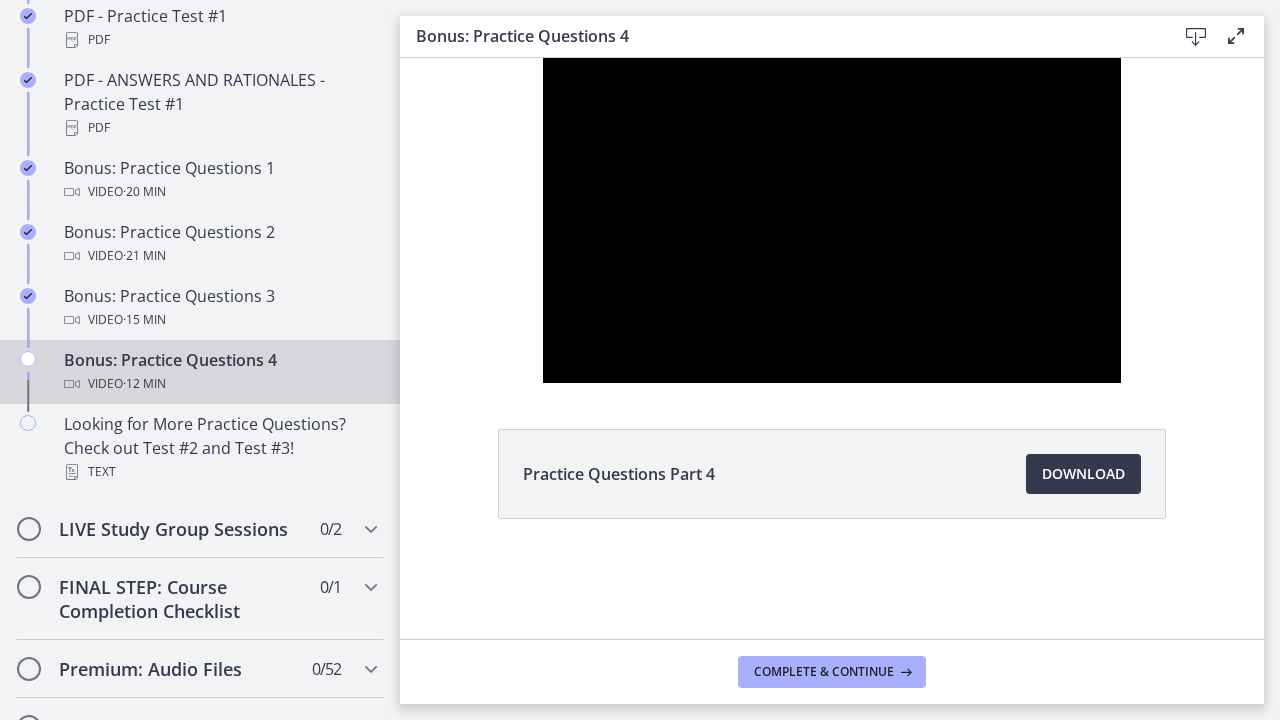 click at bounding box center [832, 220] 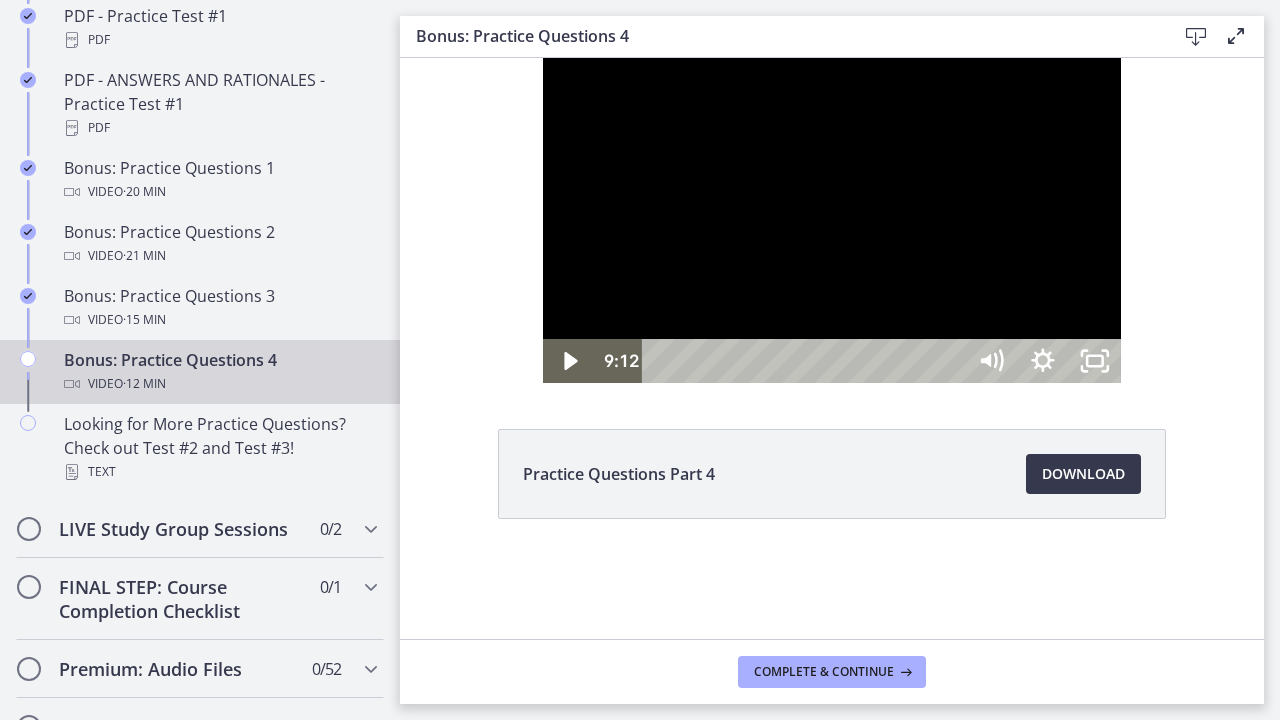 click at bounding box center (832, 220) 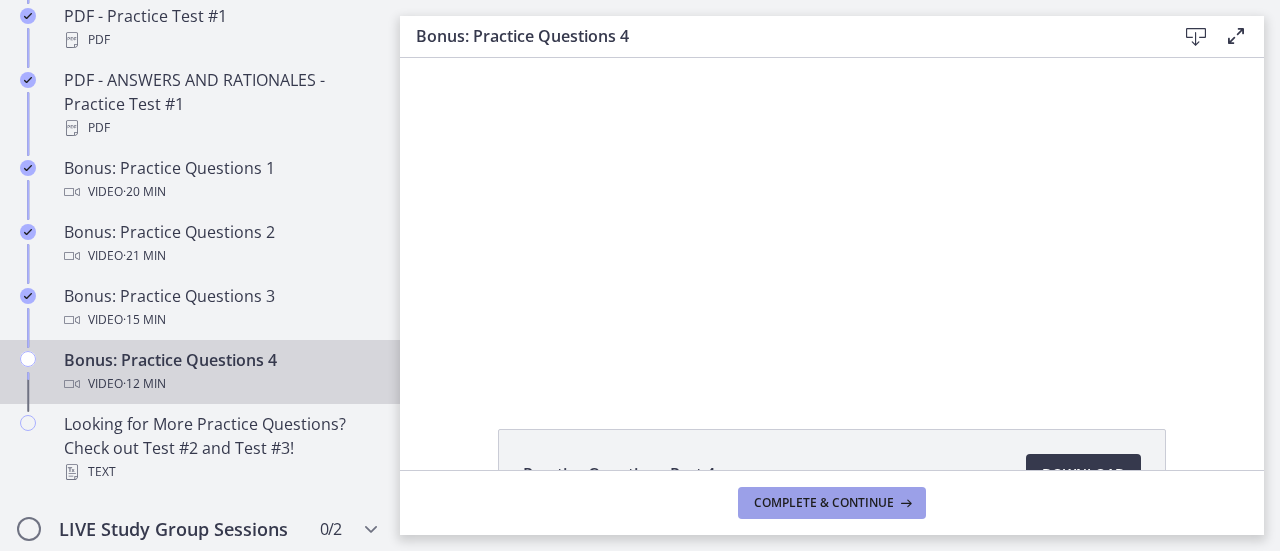 click on "Complete & continue" at bounding box center [824, 503] 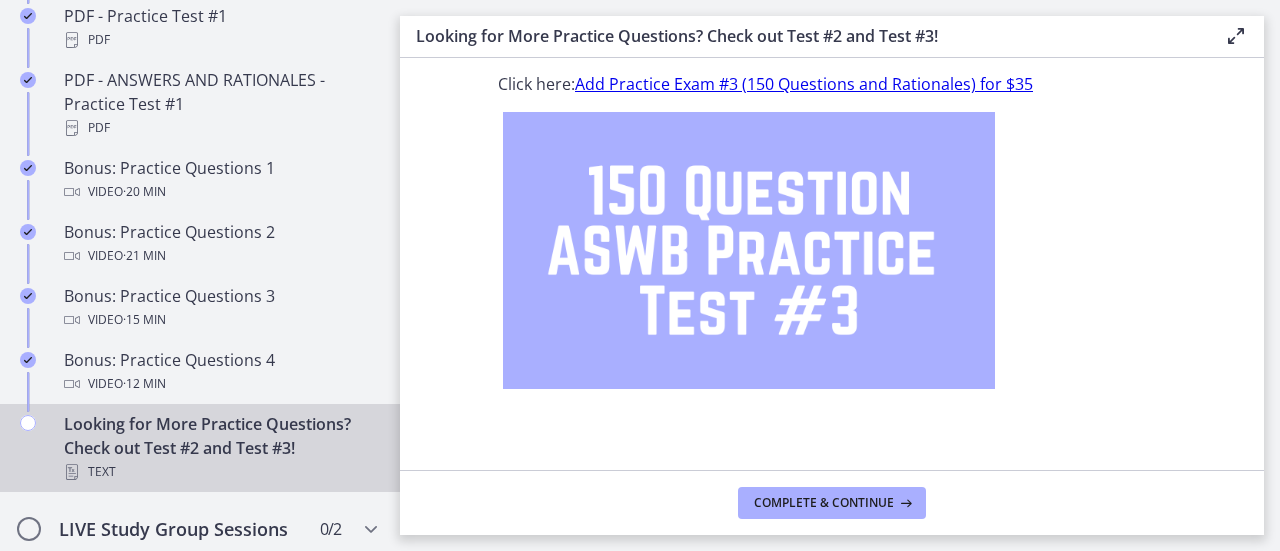 scroll, scrollTop: 461, scrollLeft: 0, axis: vertical 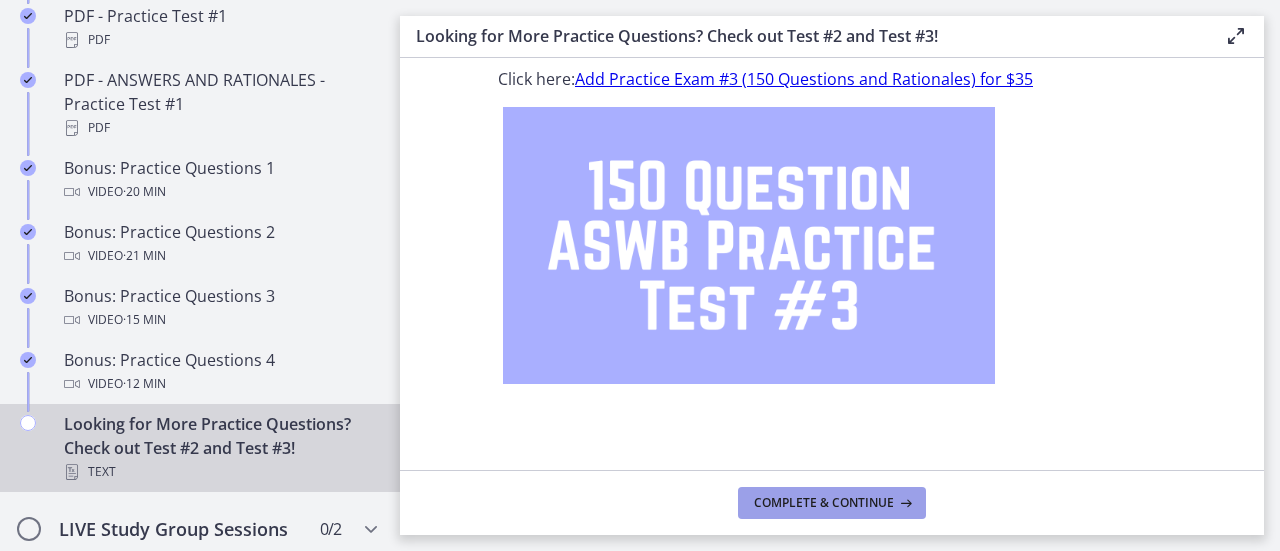 click on "Complete & continue" at bounding box center [824, 503] 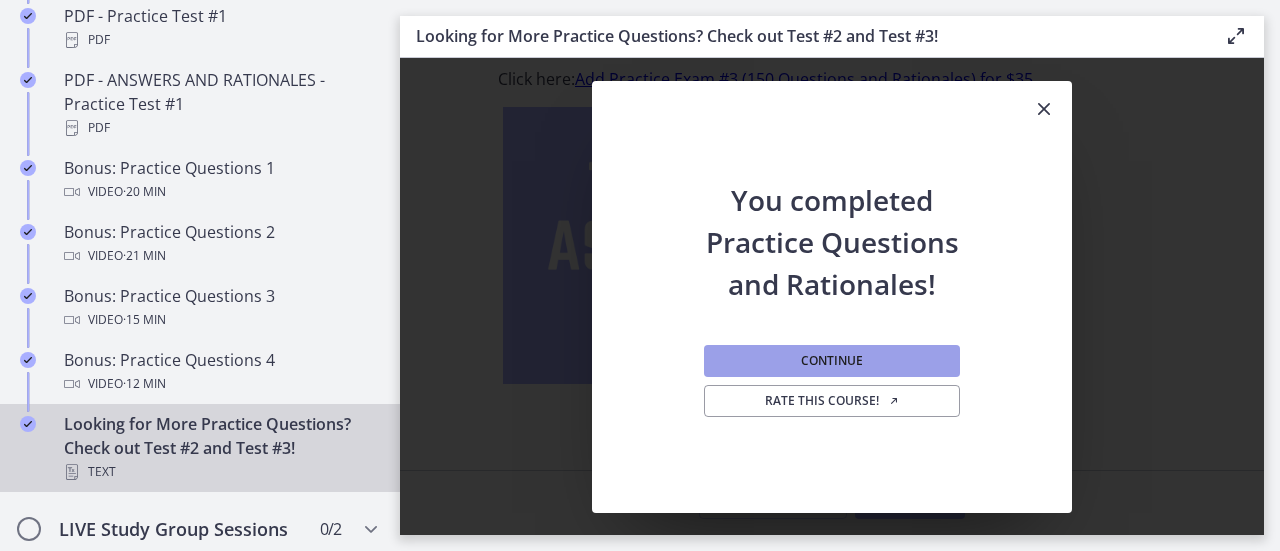 click on "Continue" at bounding box center [832, 361] 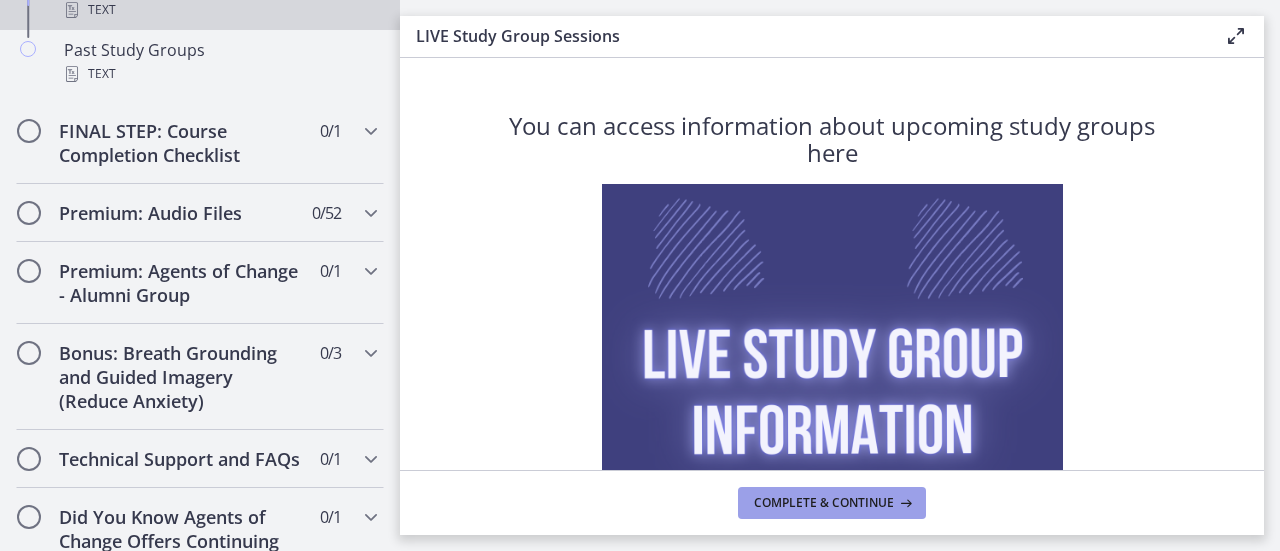 click on "Complete & continue" at bounding box center (824, 503) 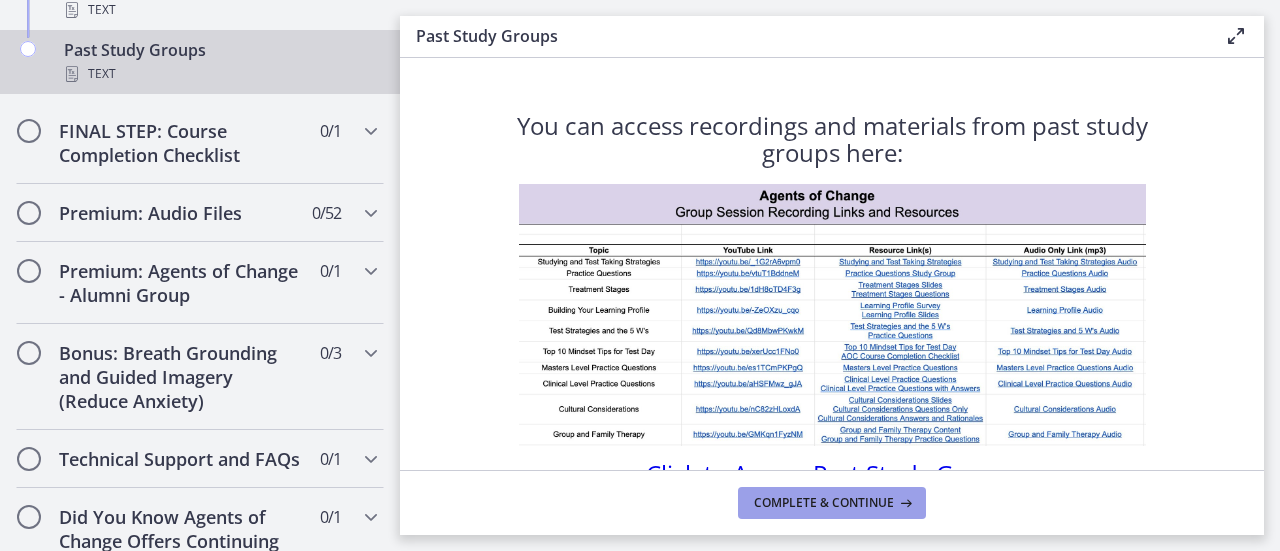 click on "Complete & continue" at bounding box center (824, 503) 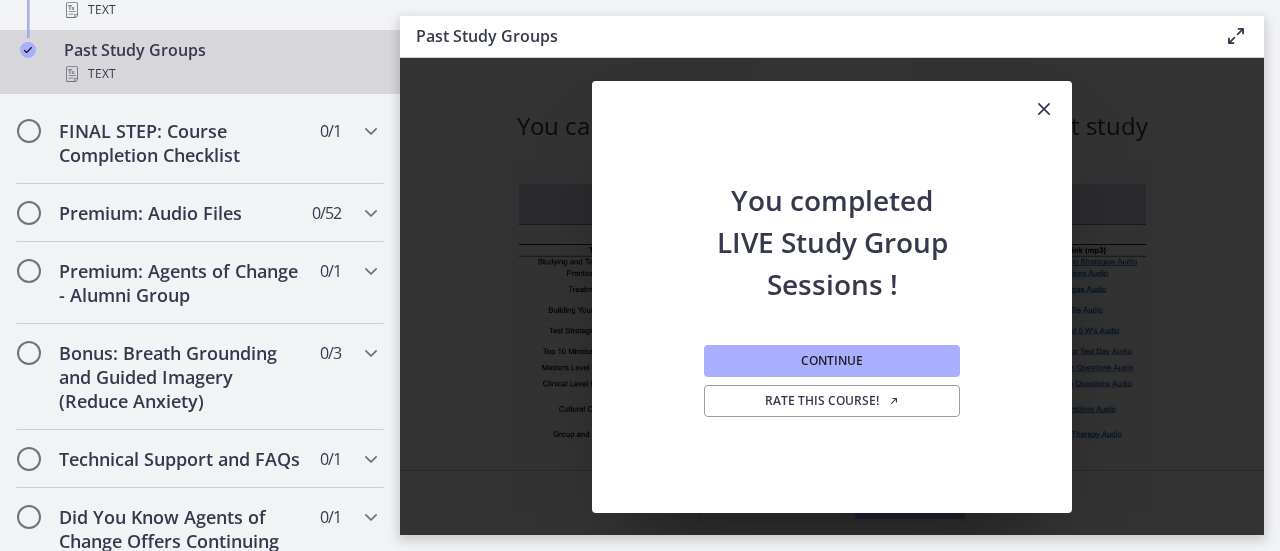 click at bounding box center [1044, 109] 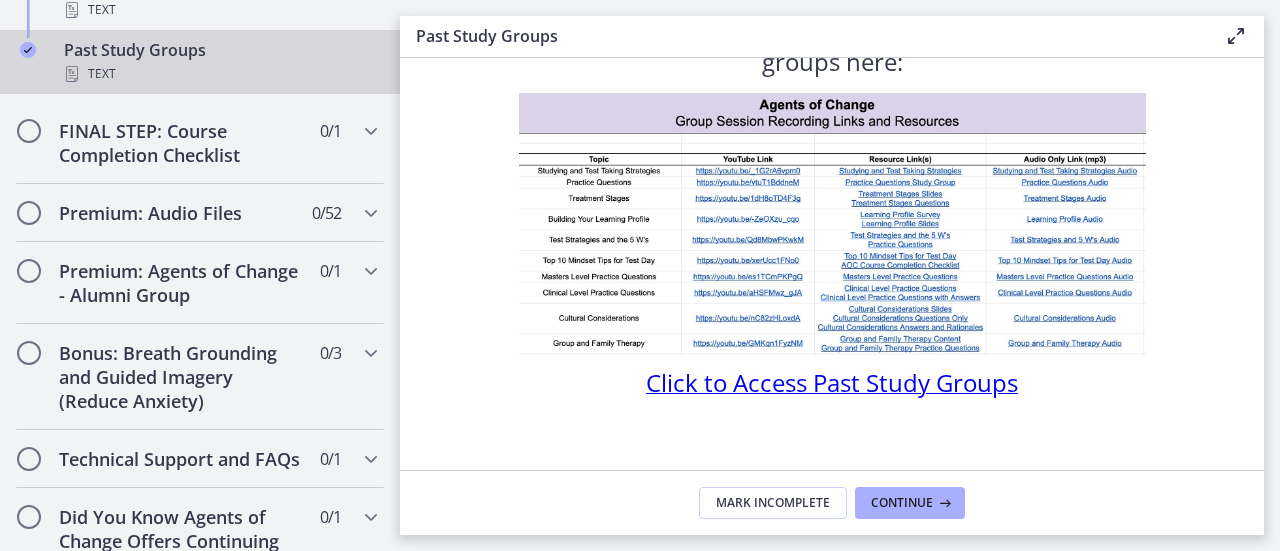 scroll, scrollTop: 90, scrollLeft: 0, axis: vertical 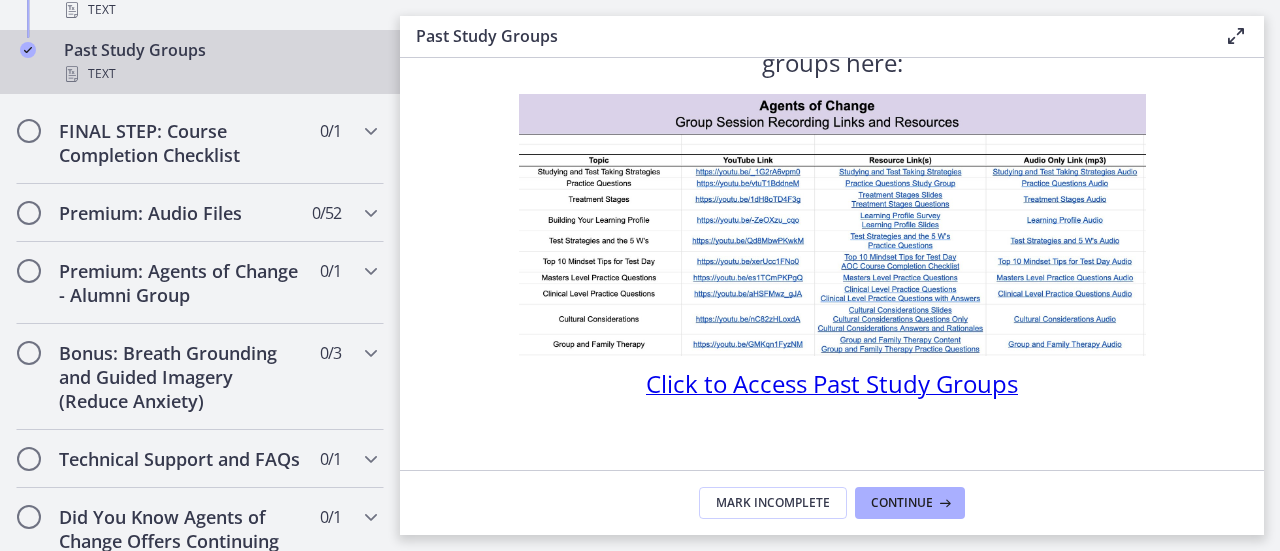 click on "Click to Access Past Study Groups" at bounding box center [832, 383] 